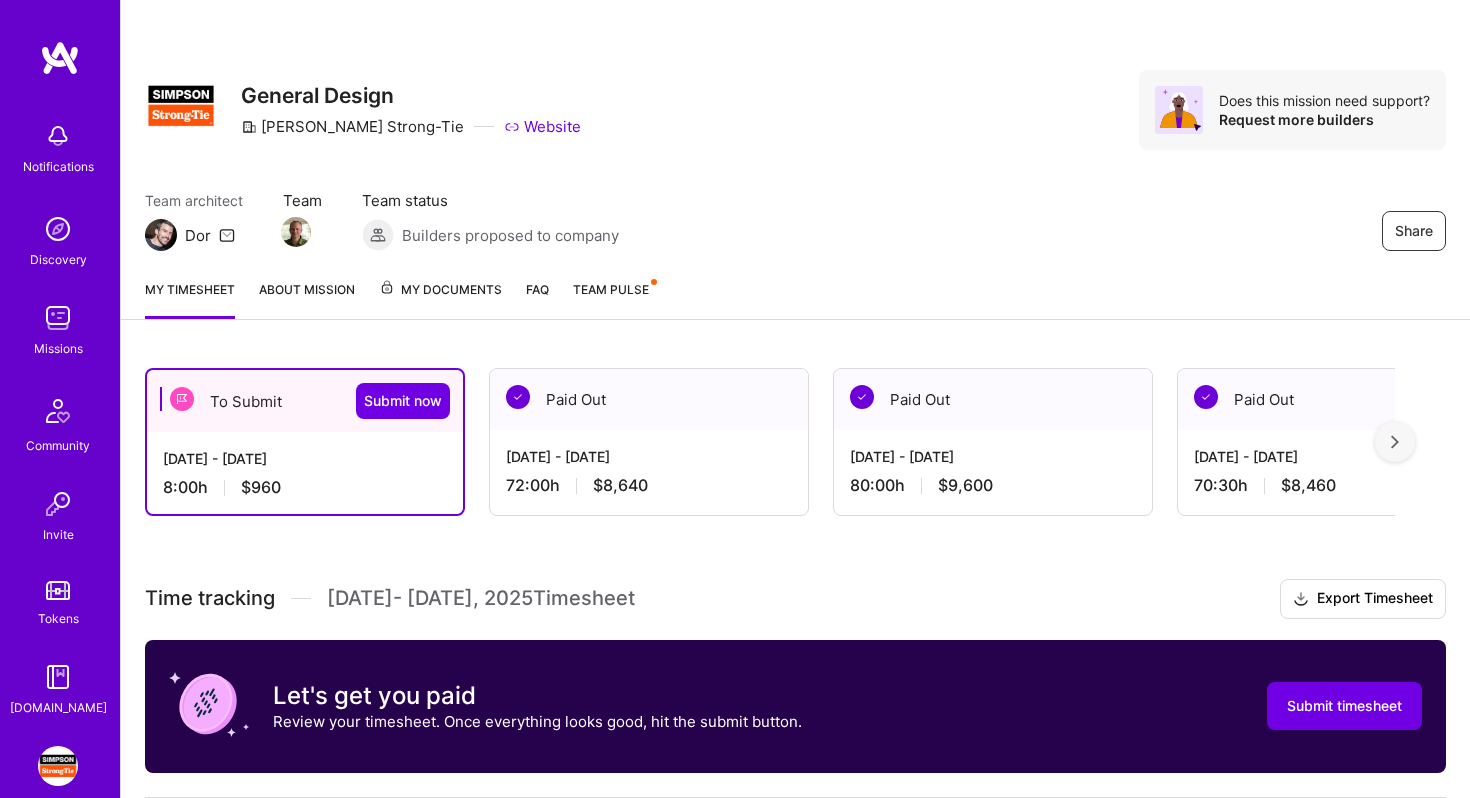 scroll, scrollTop: 530, scrollLeft: 0, axis: vertical 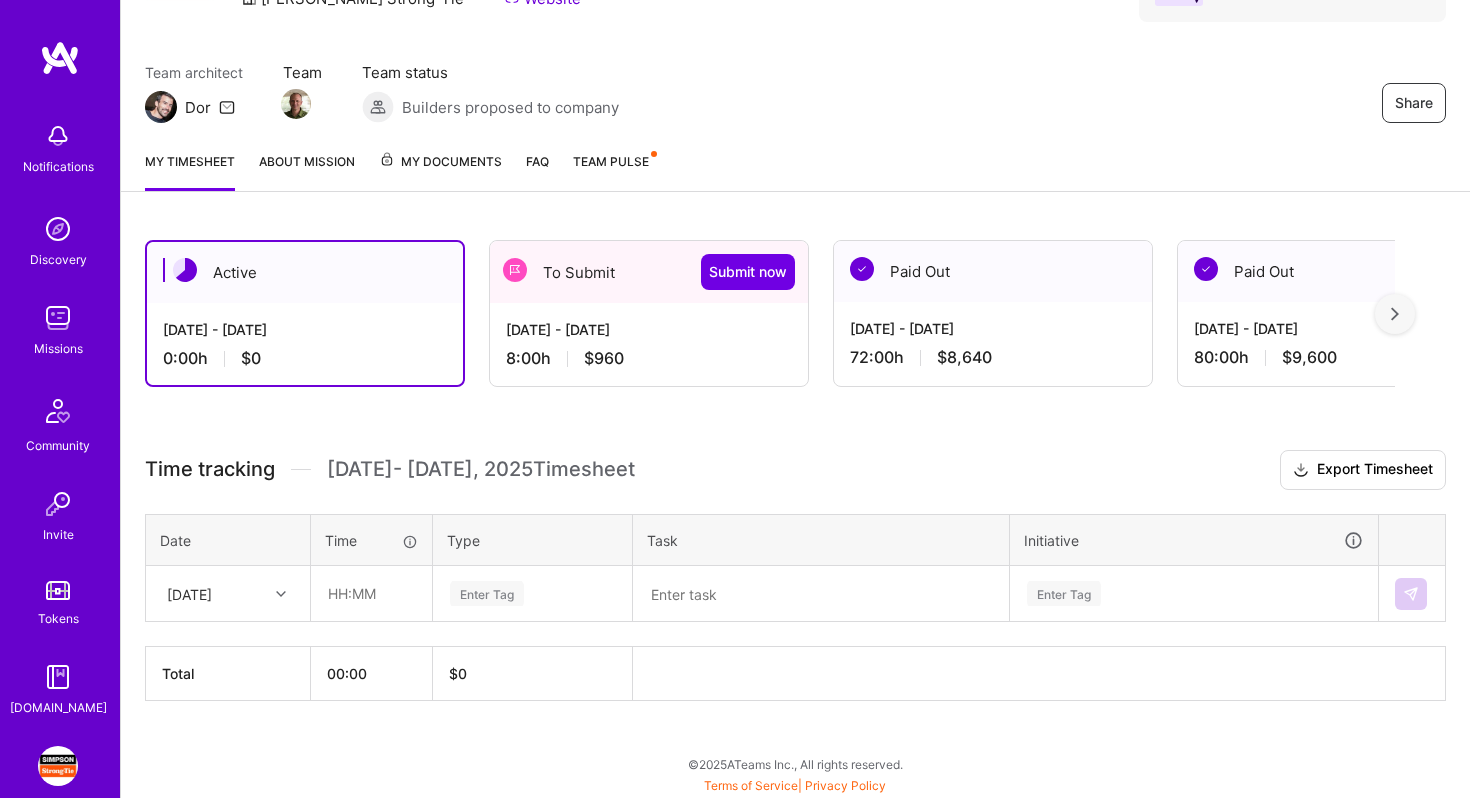 click on "To Submit Submit now" at bounding box center [649, 272] 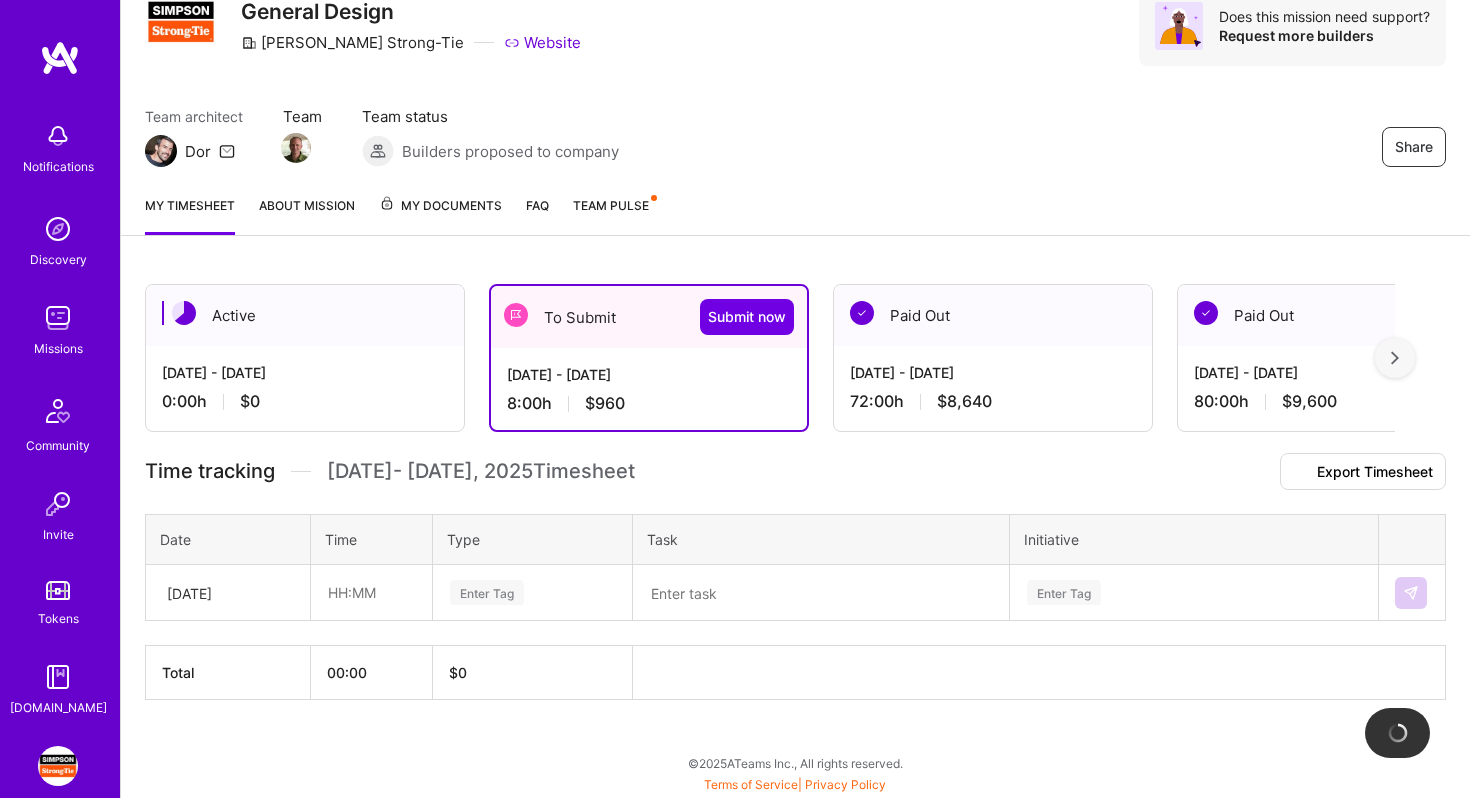 scroll, scrollTop: 508, scrollLeft: 0, axis: vertical 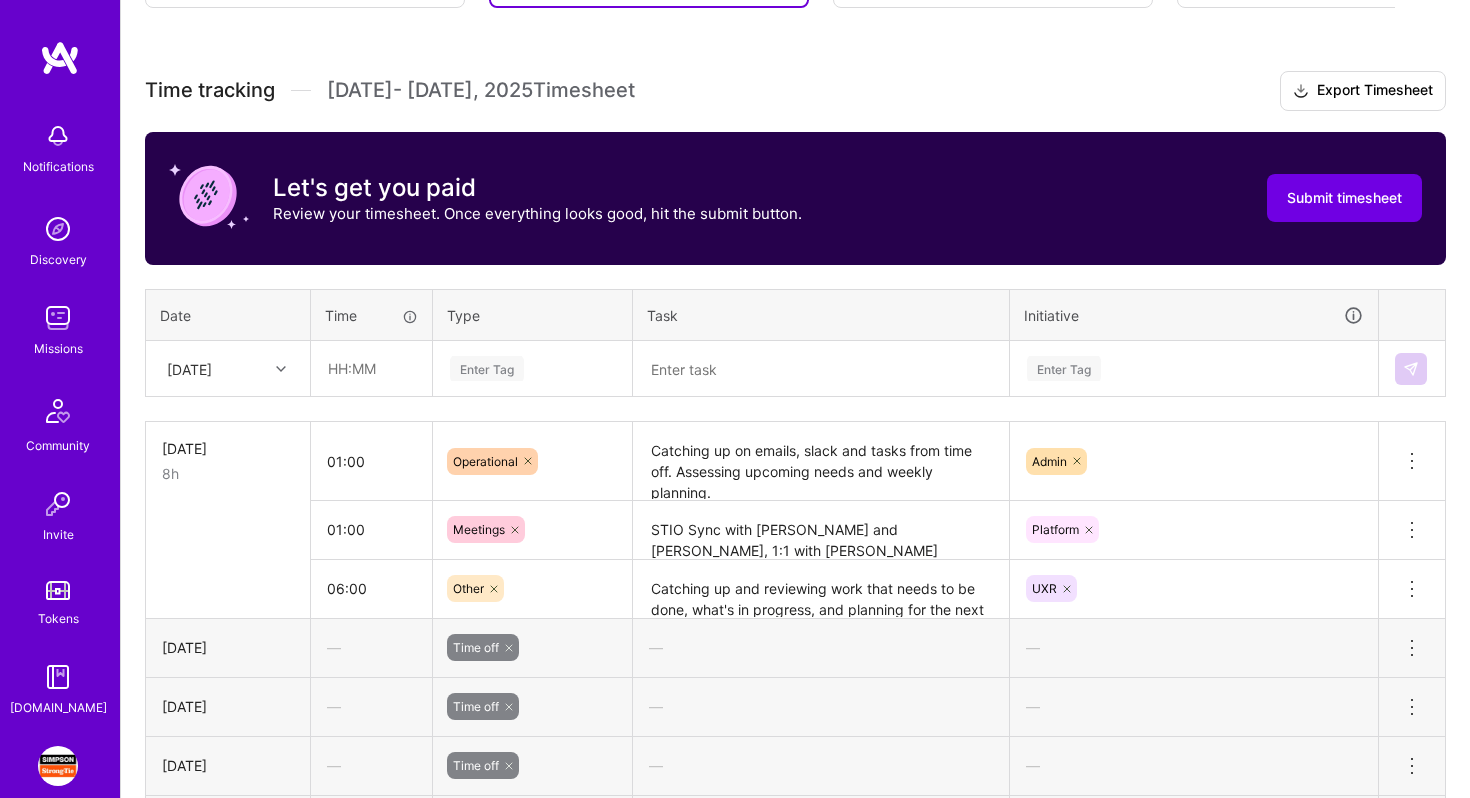 click at bounding box center (281, 369) 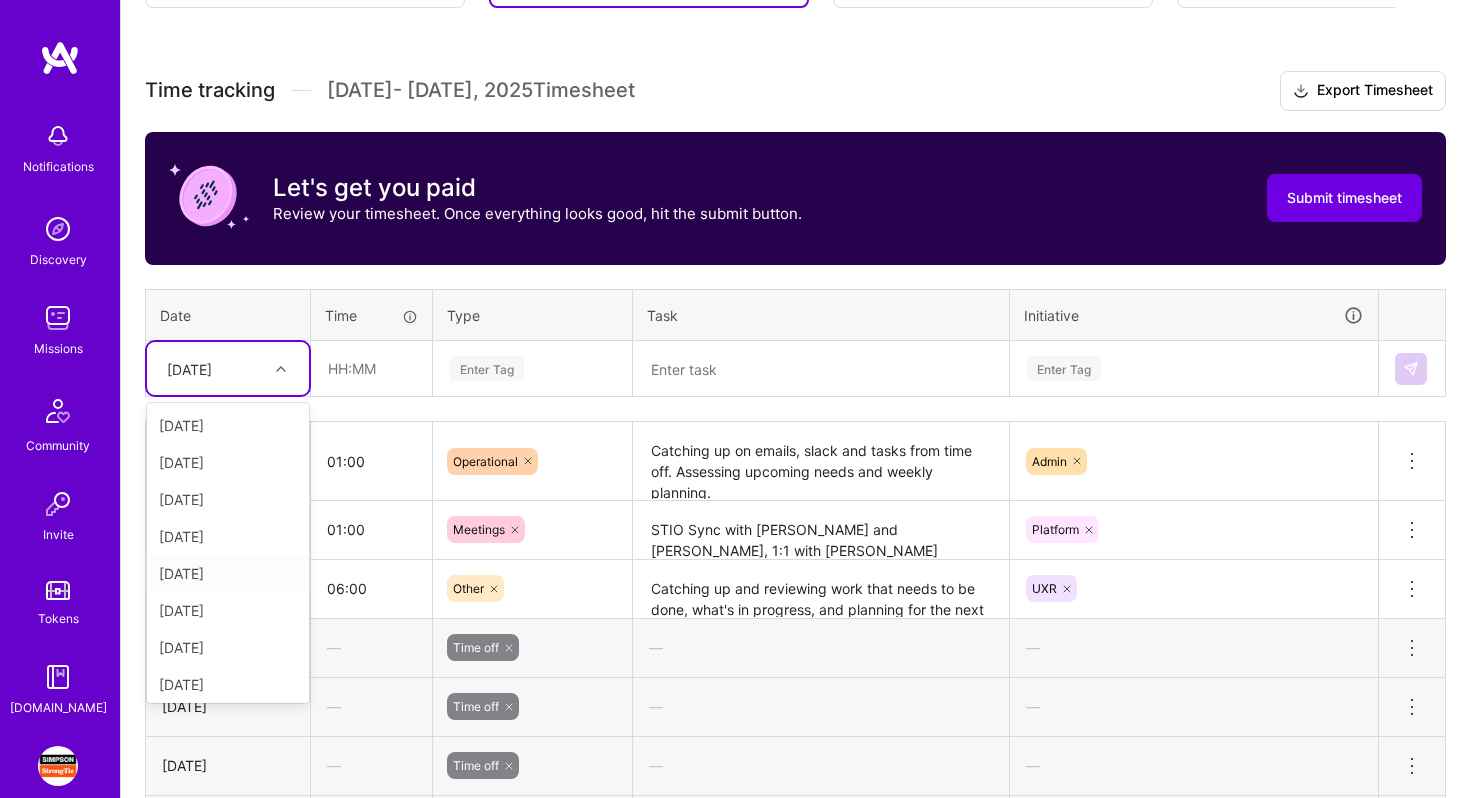 scroll, scrollTop: 226, scrollLeft: 0, axis: vertical 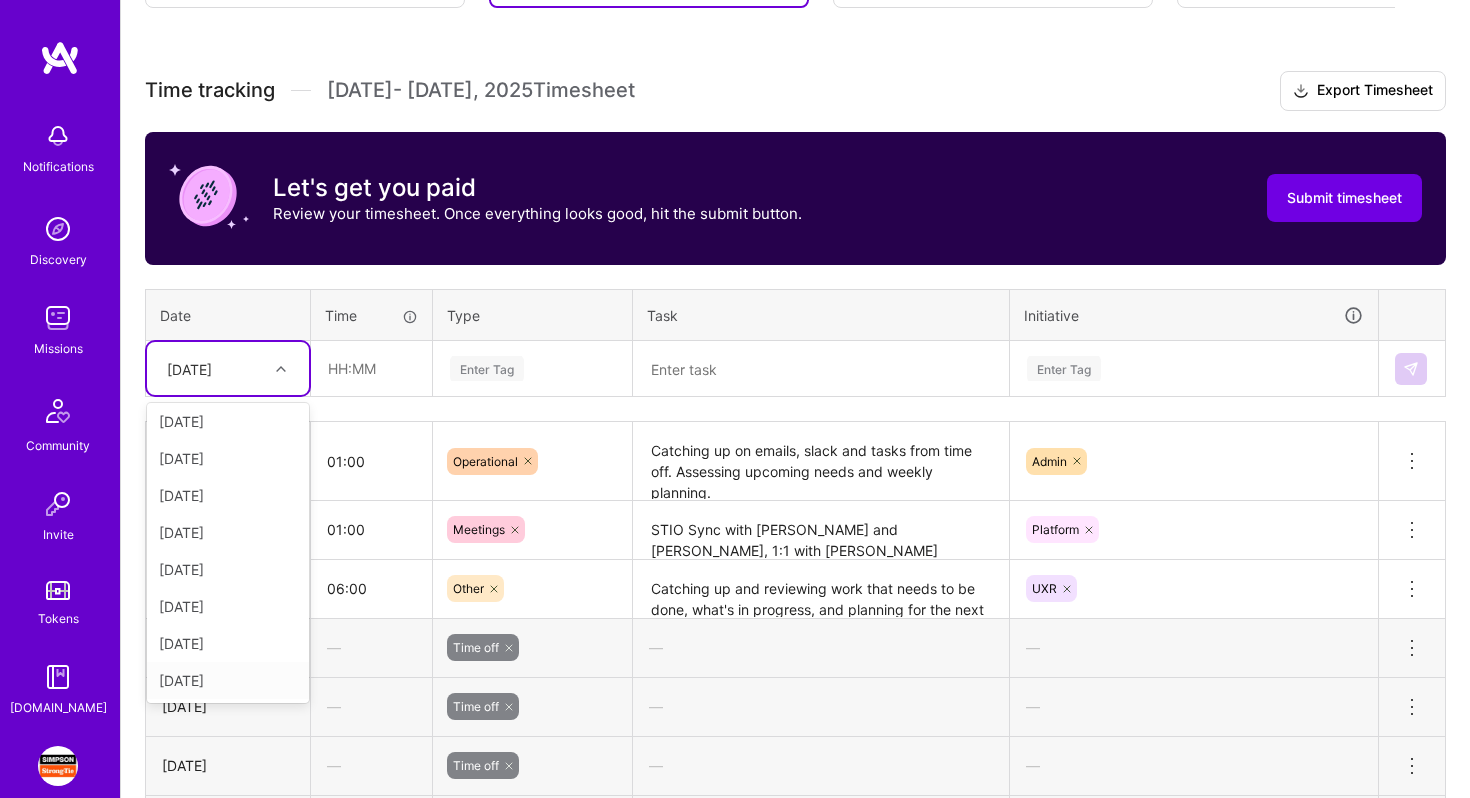 click on "[DATE]" at bounding box center [228, 680] 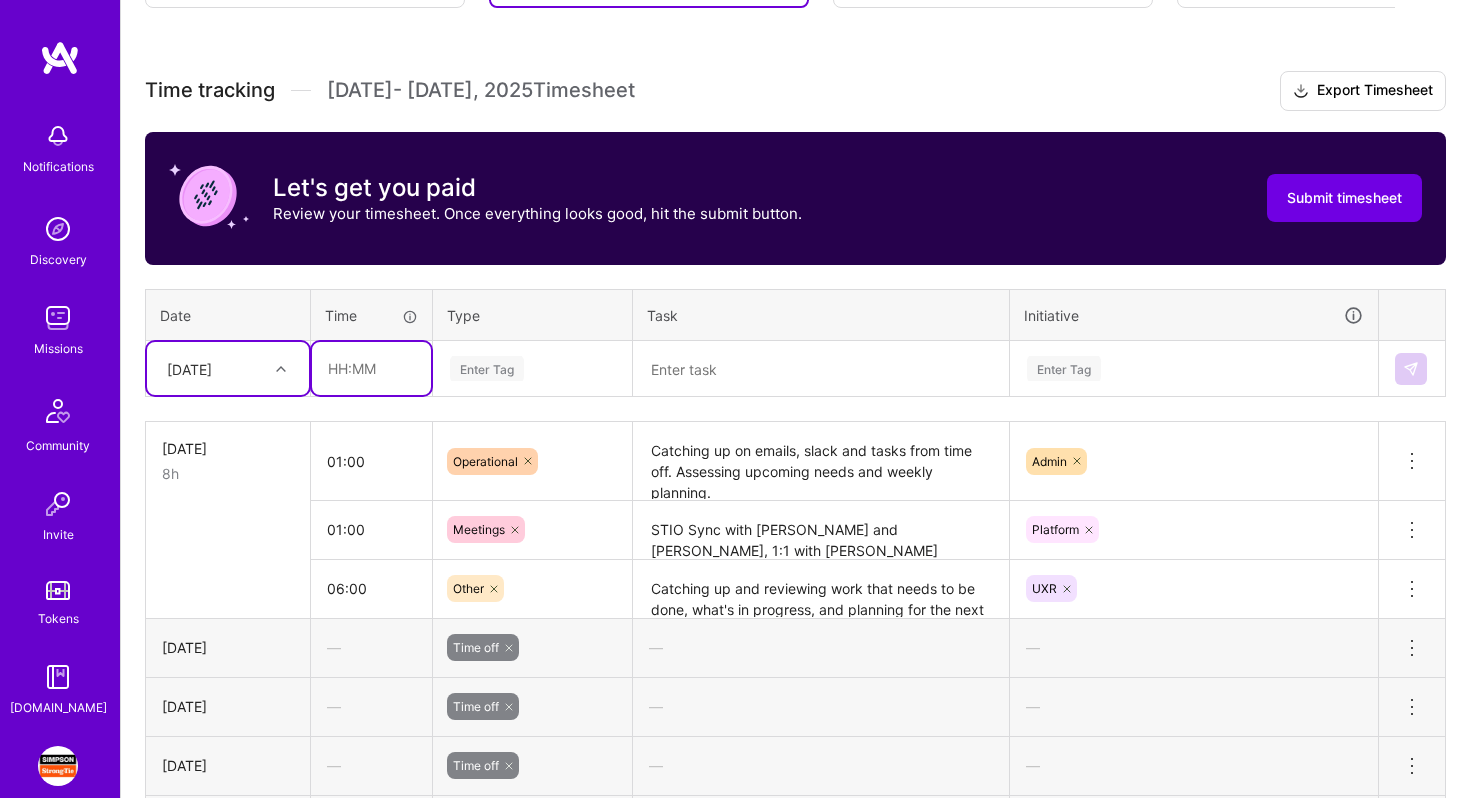 click at bounding box center [371, 368] 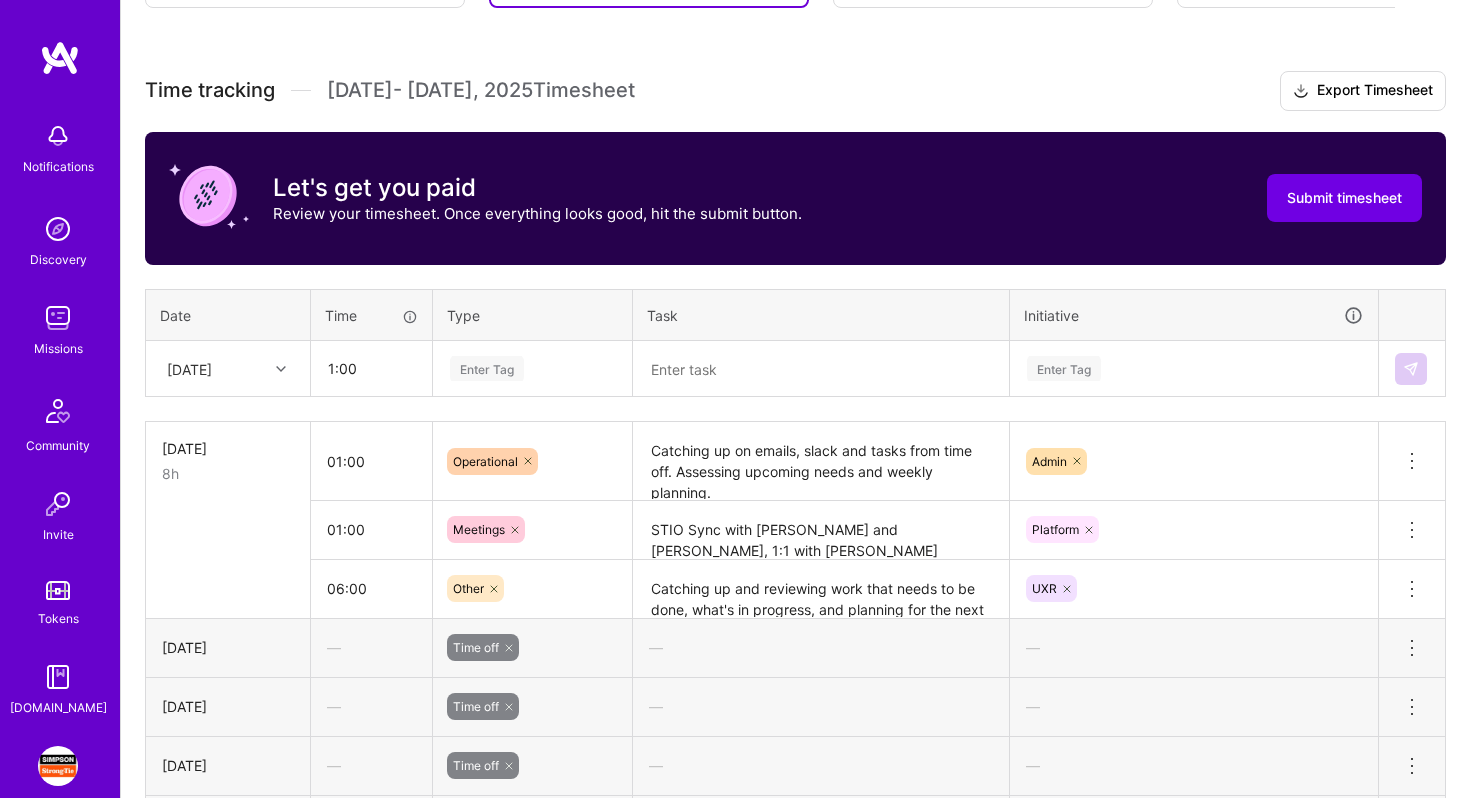 type on "01:00" 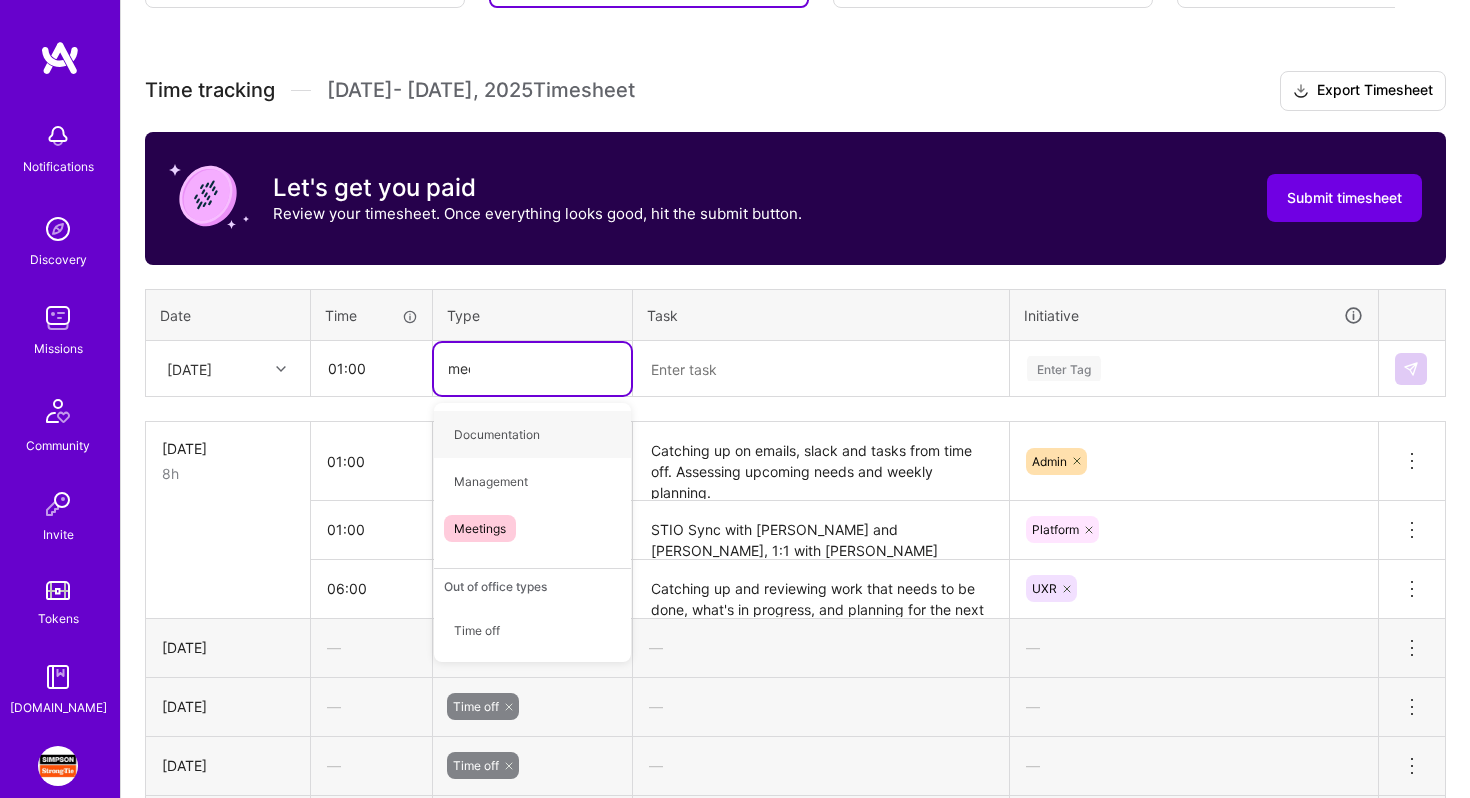 type on "meet" 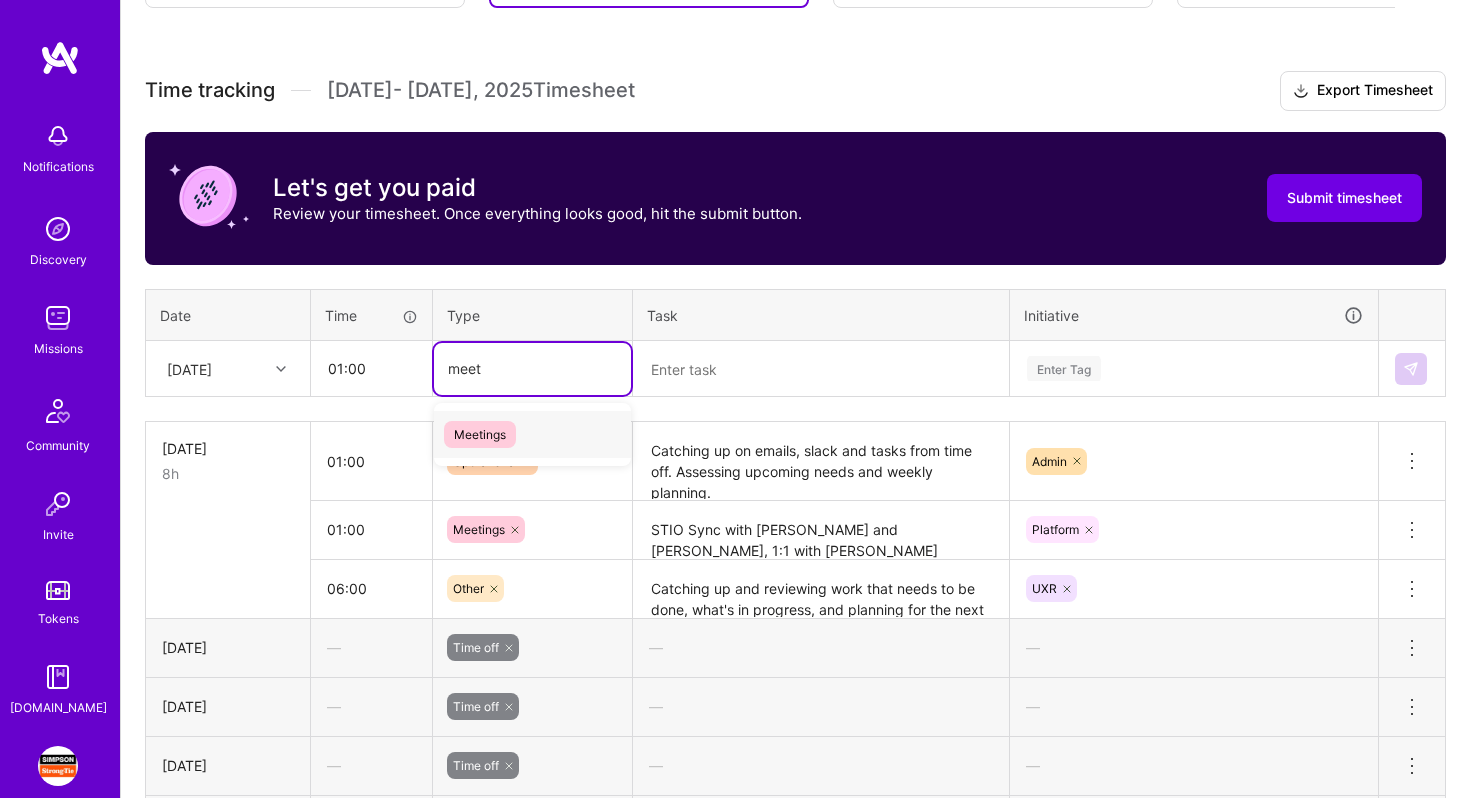 type 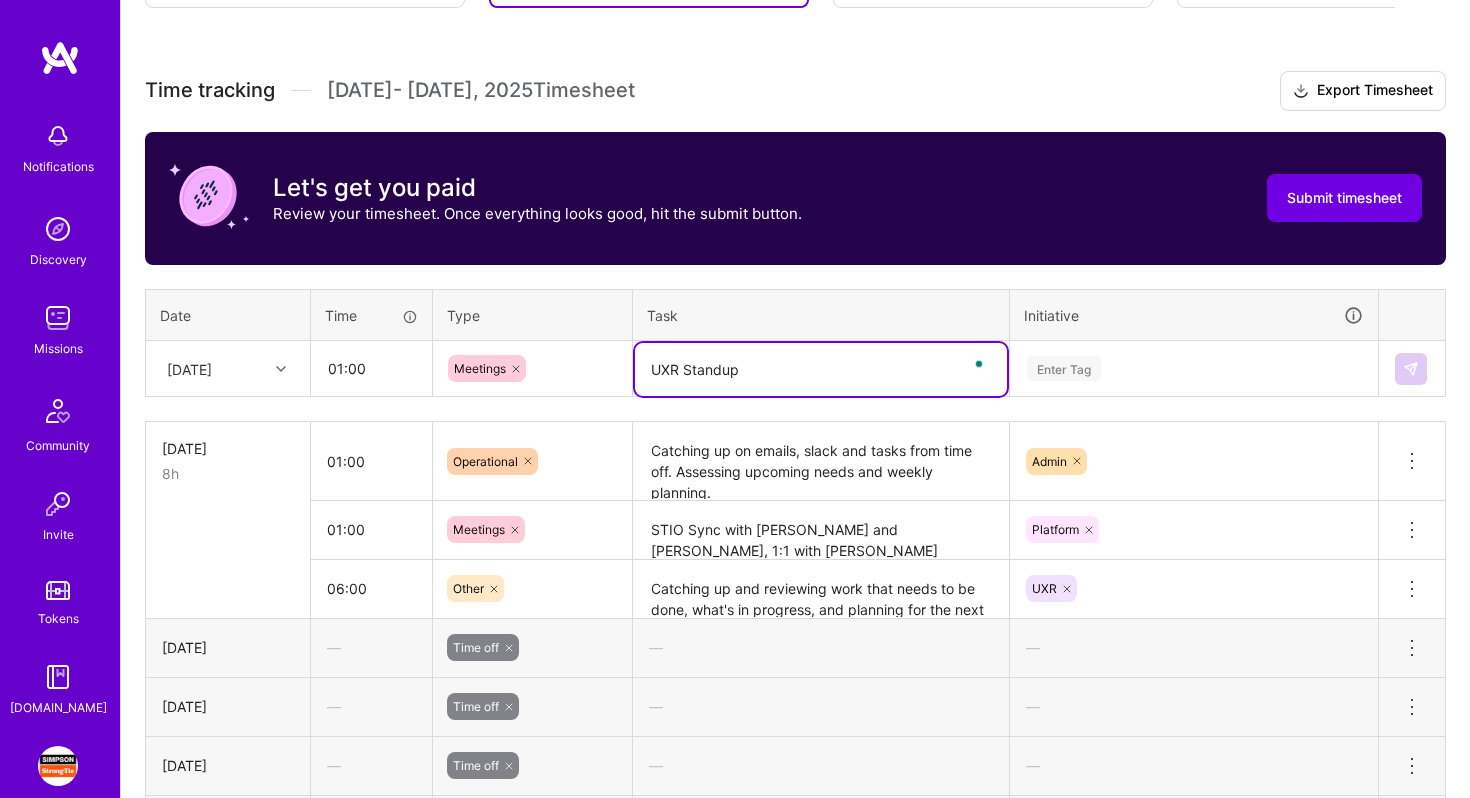 type on "UXR Standup" 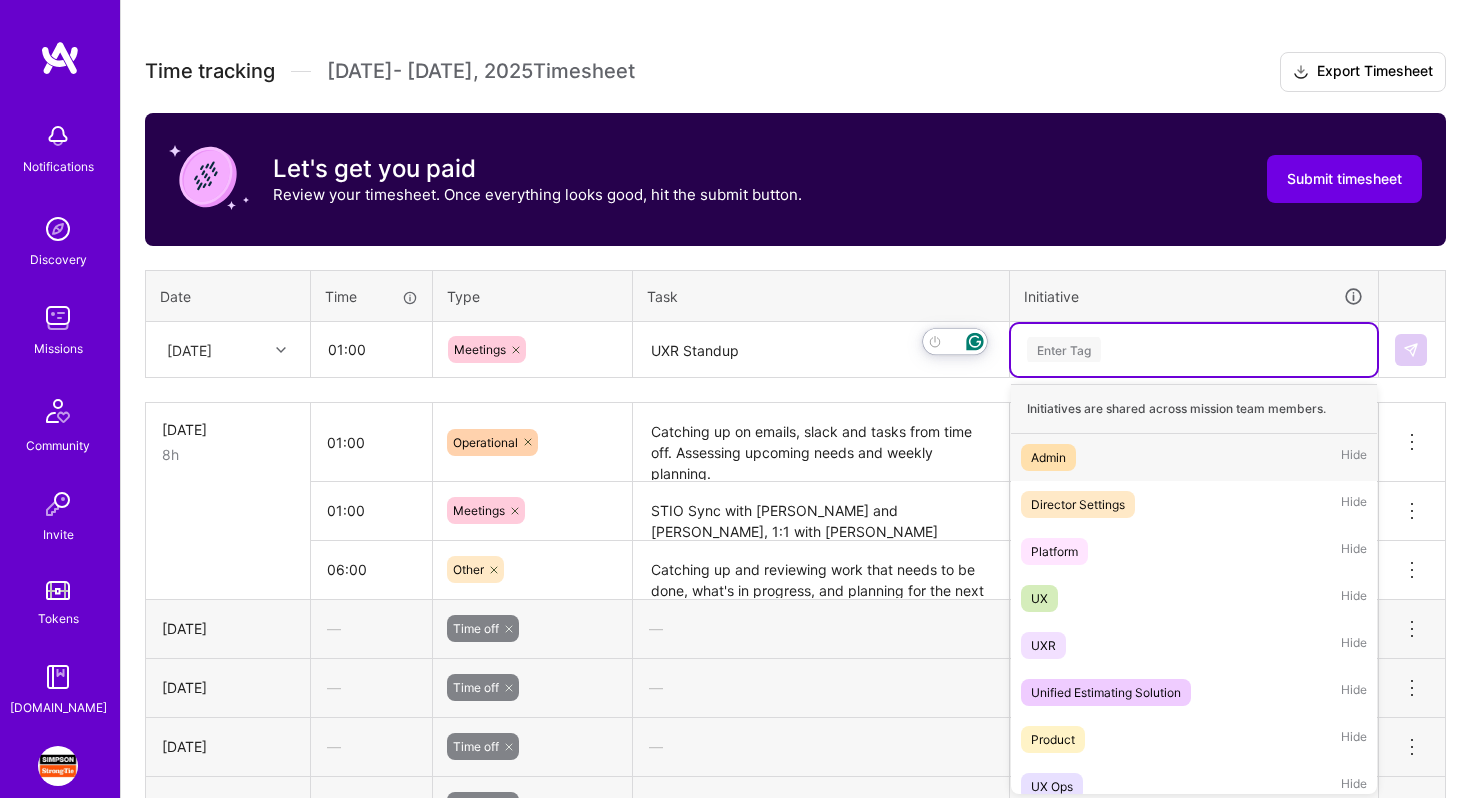scroll, scrollTop: 530, scrollLeft: 0, axis: vertical 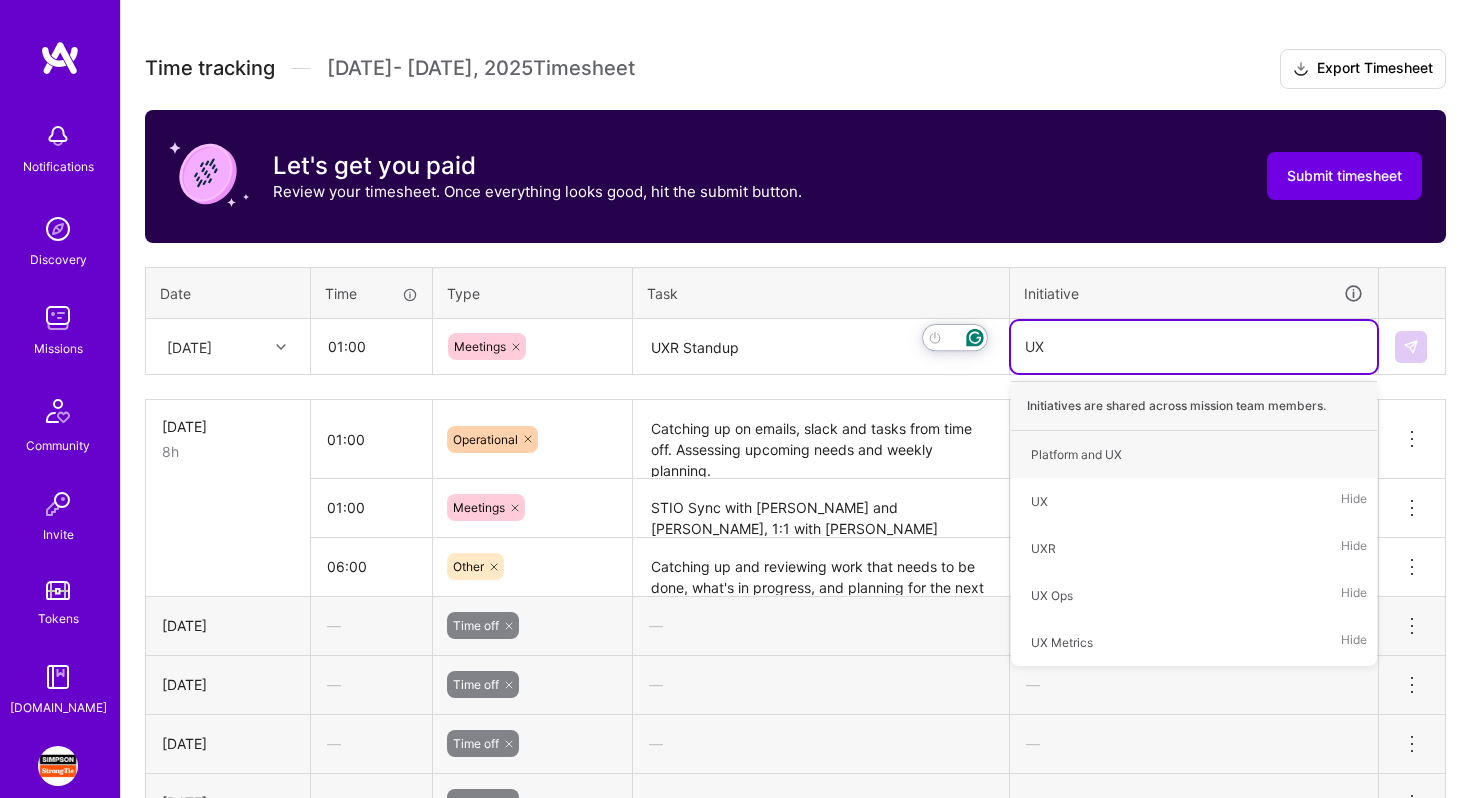 type on "UXR" 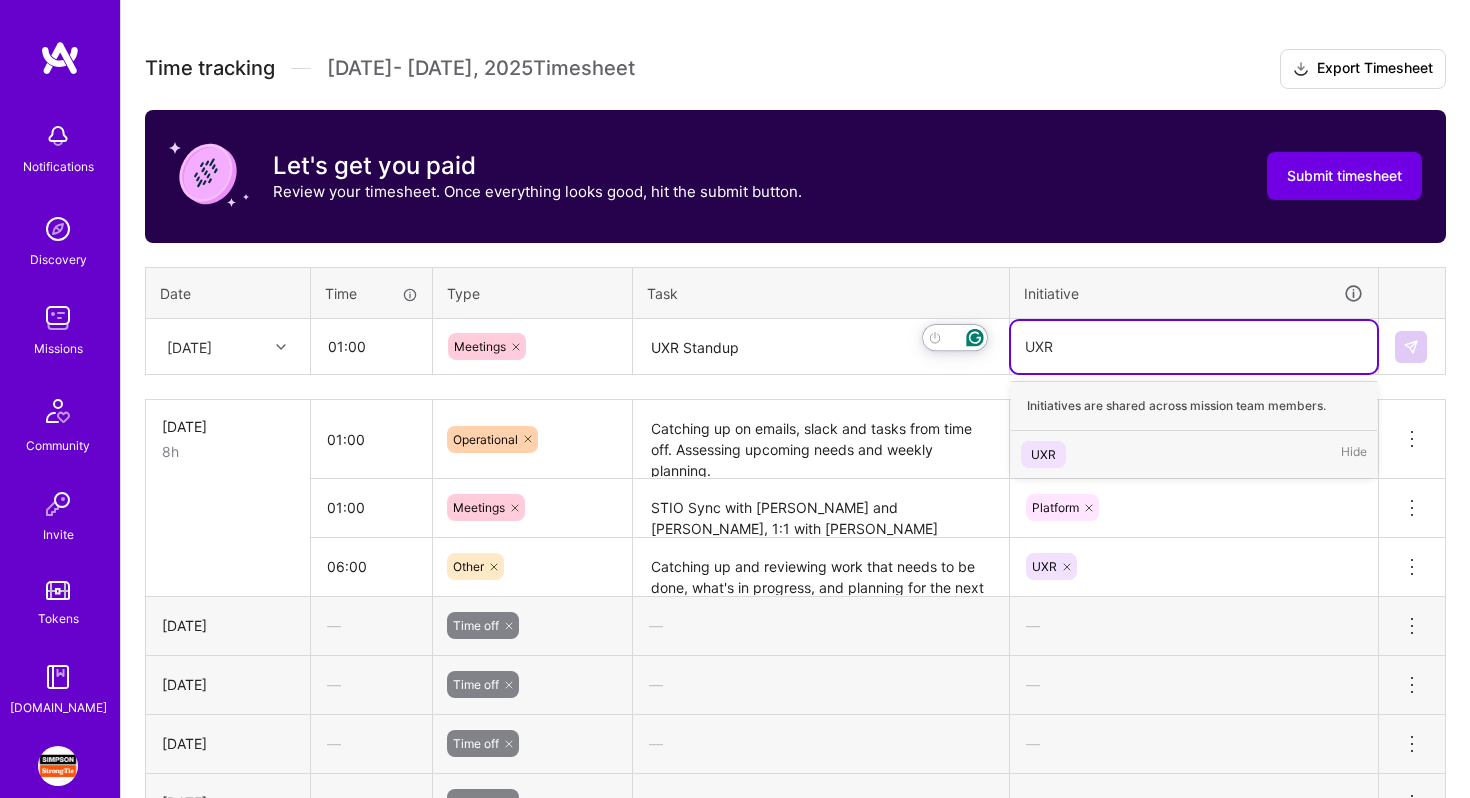 type 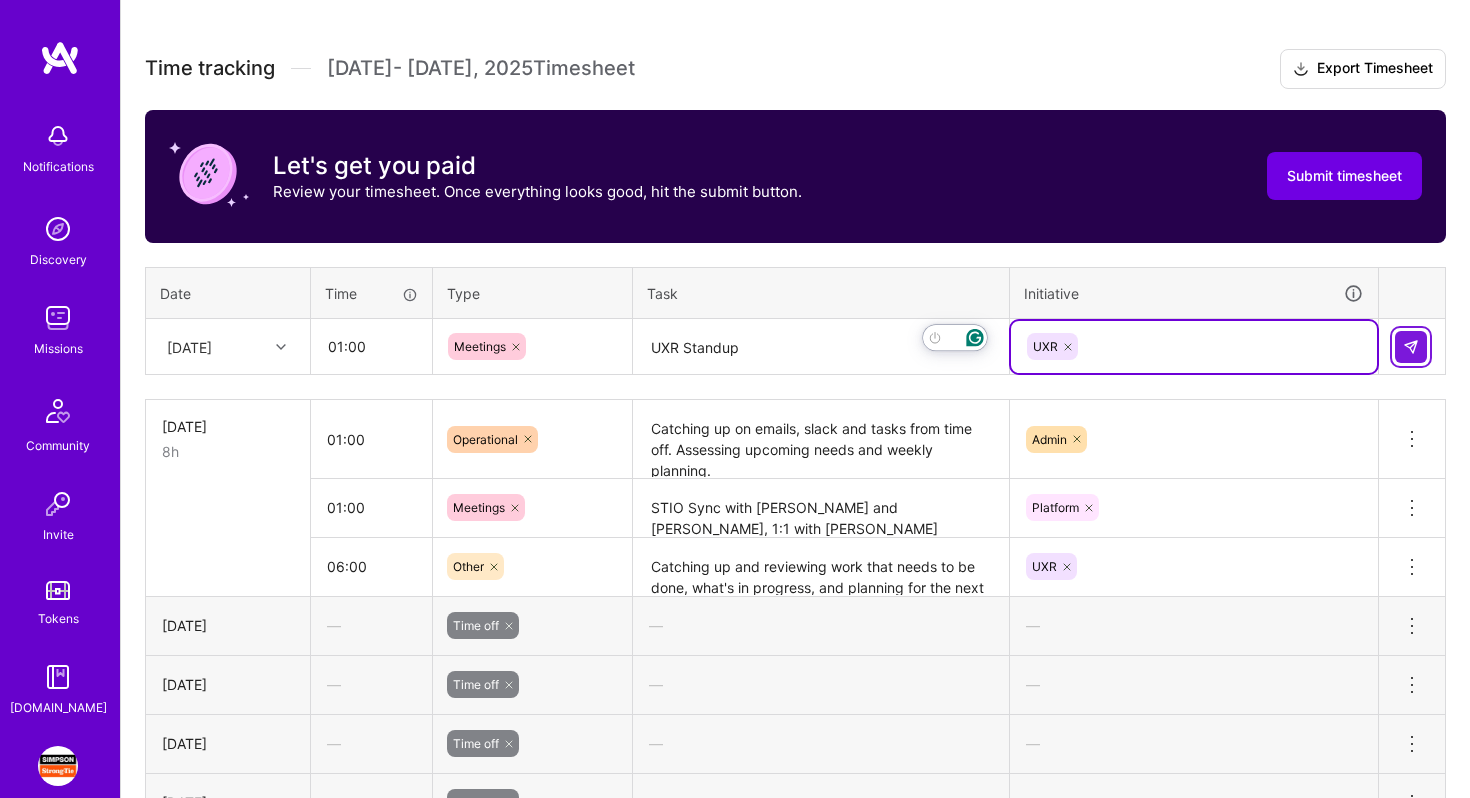 type 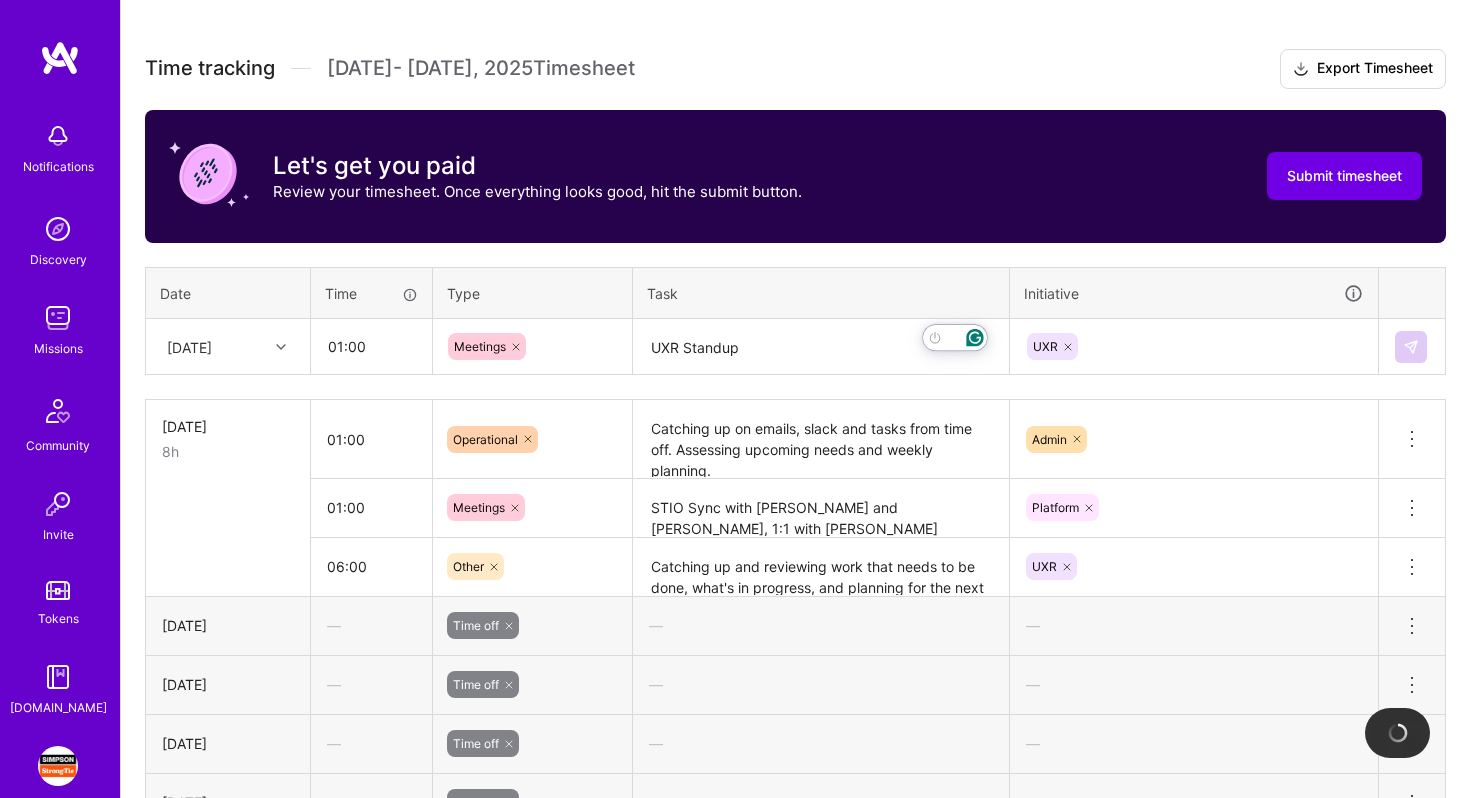 type 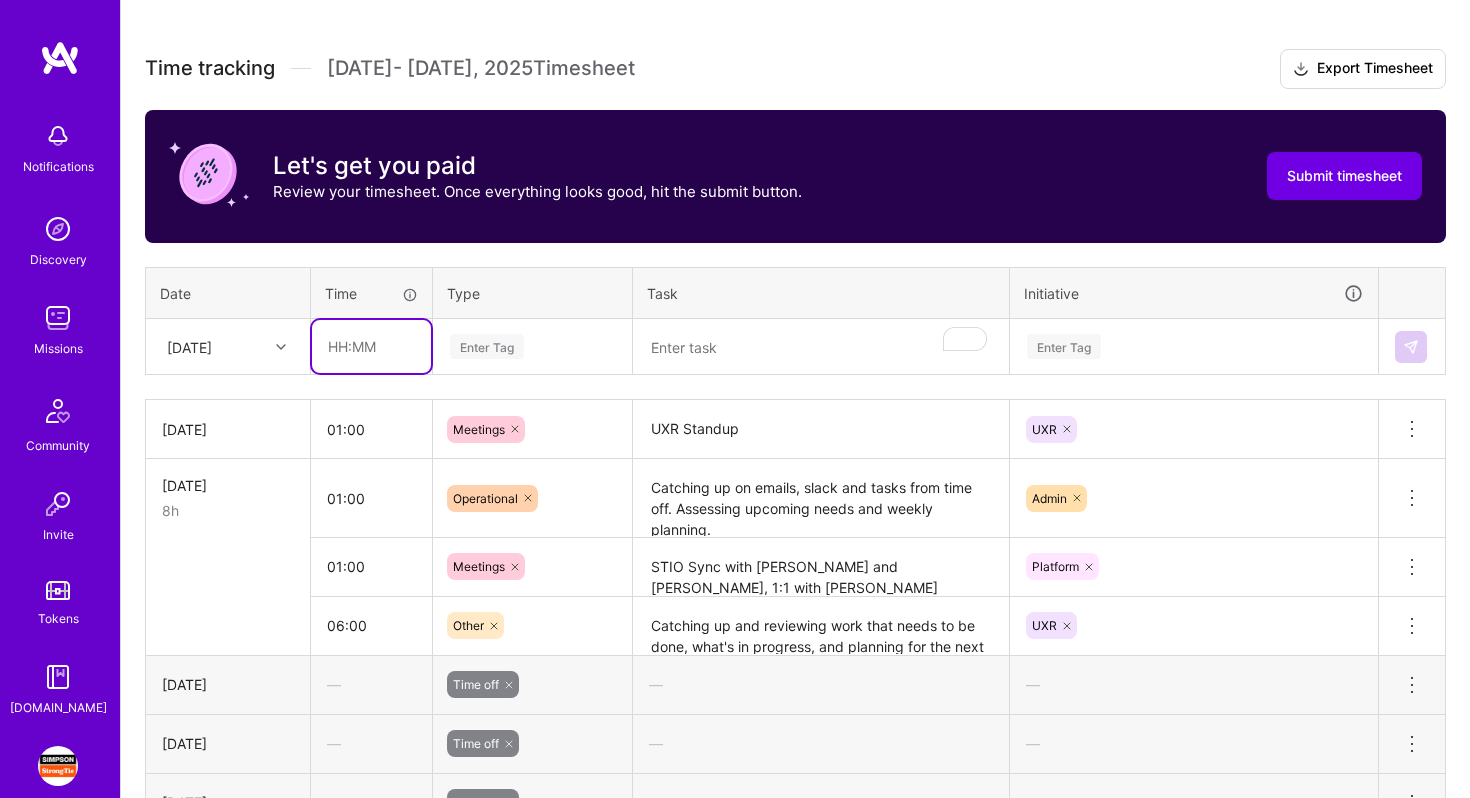 click at bounding box center [371, 346] 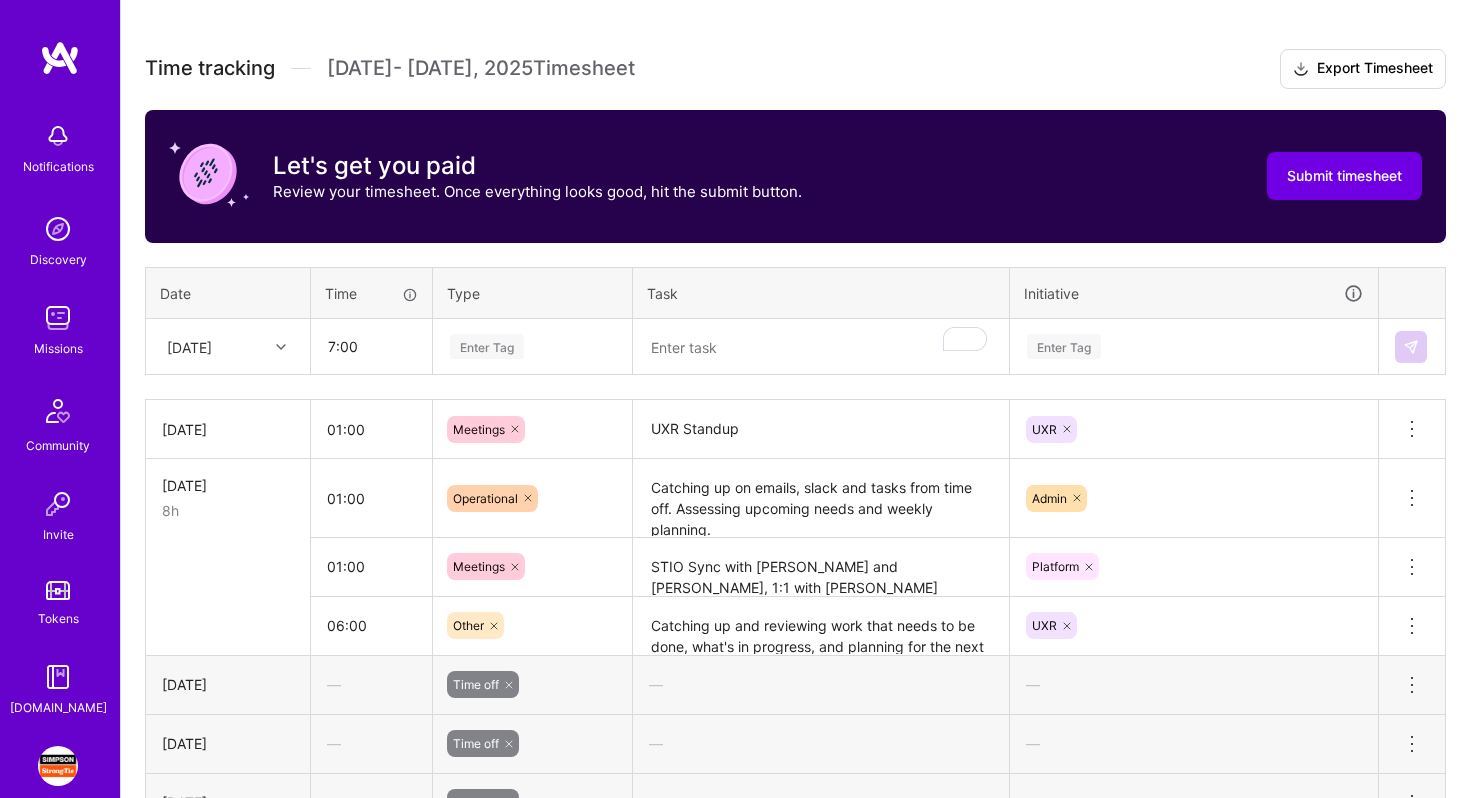 type on "07:00" 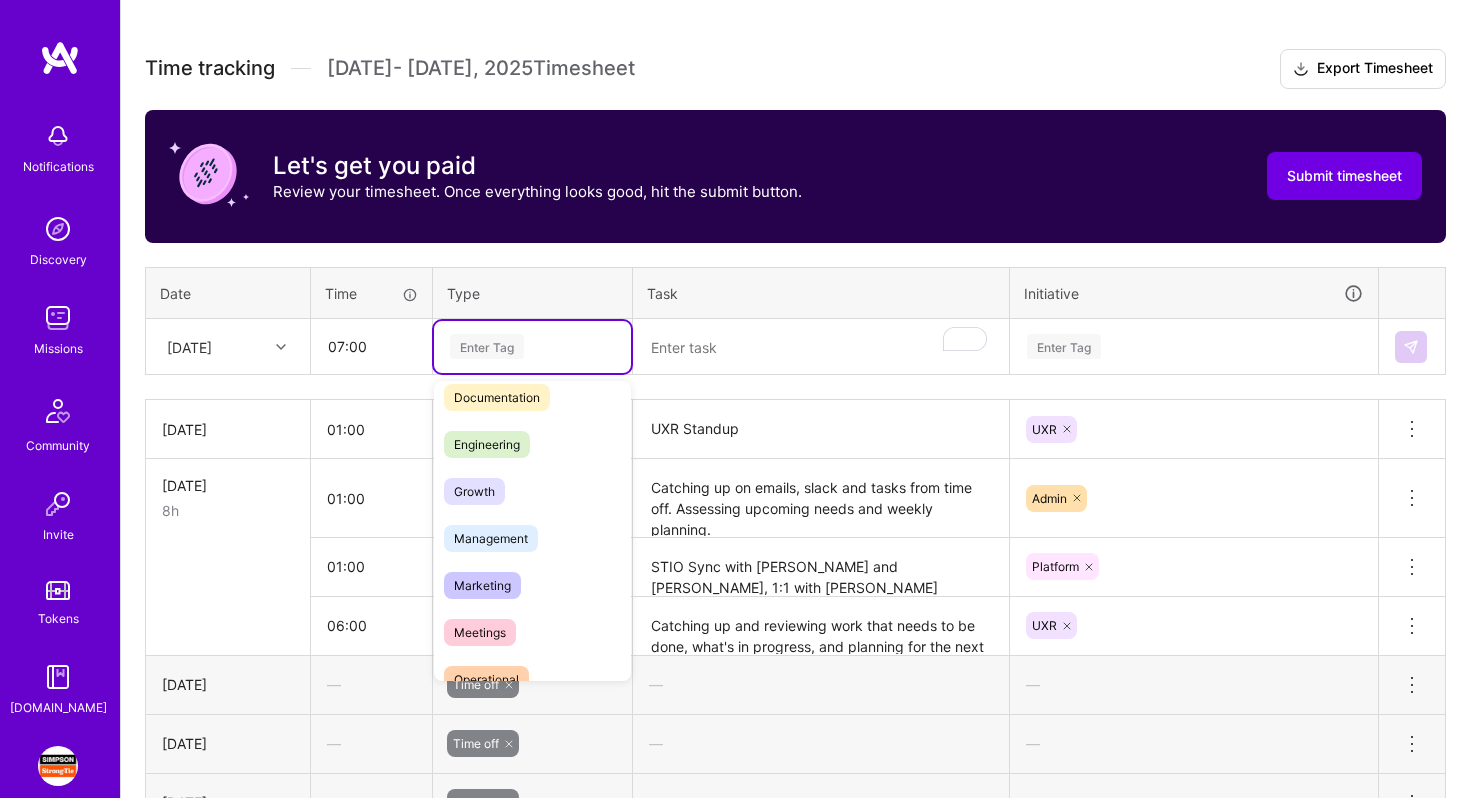 scroll, scrollTop: 263, scrollLeft: 0, axis: vertical 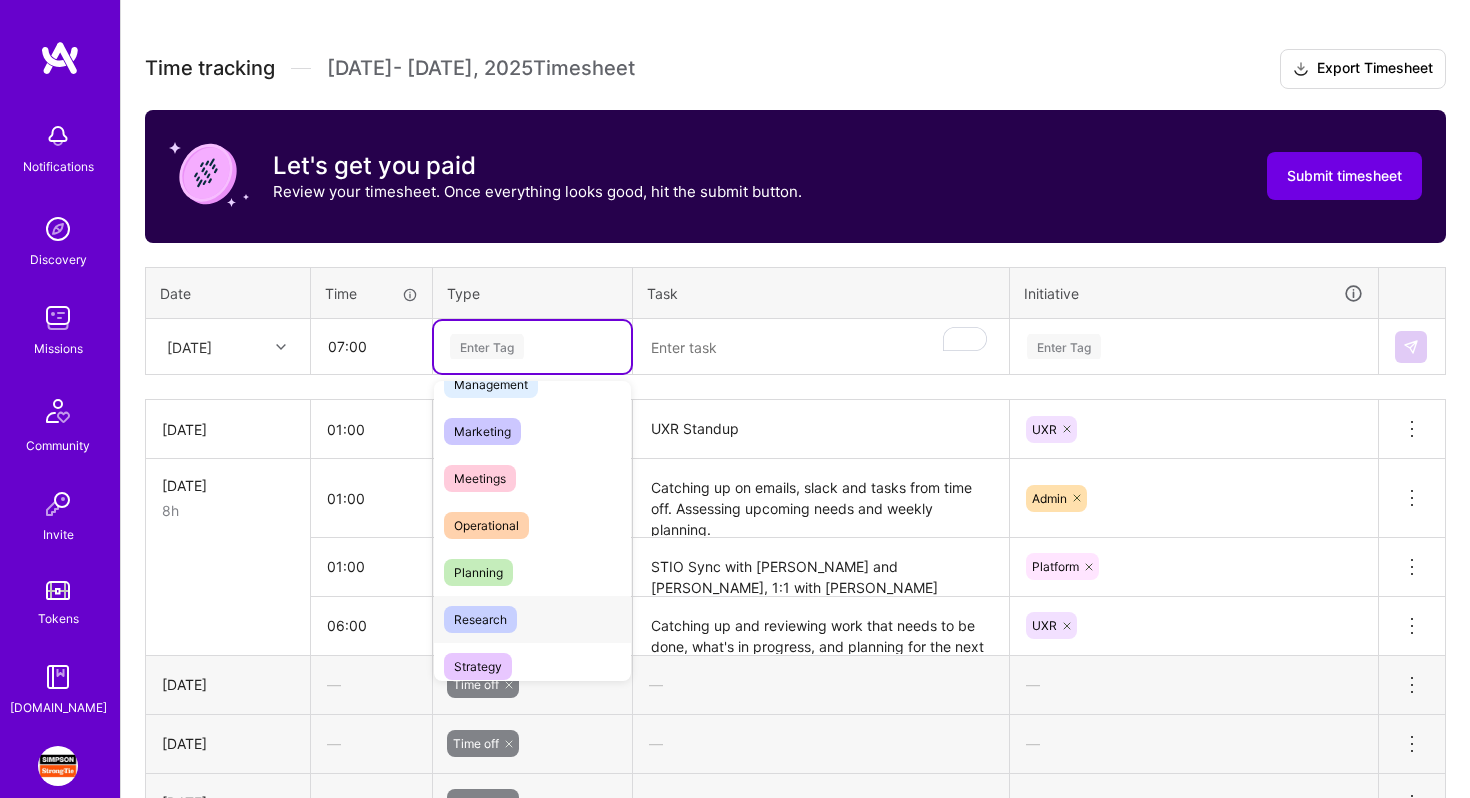 click on "Research" at bounding box center (480, 619) 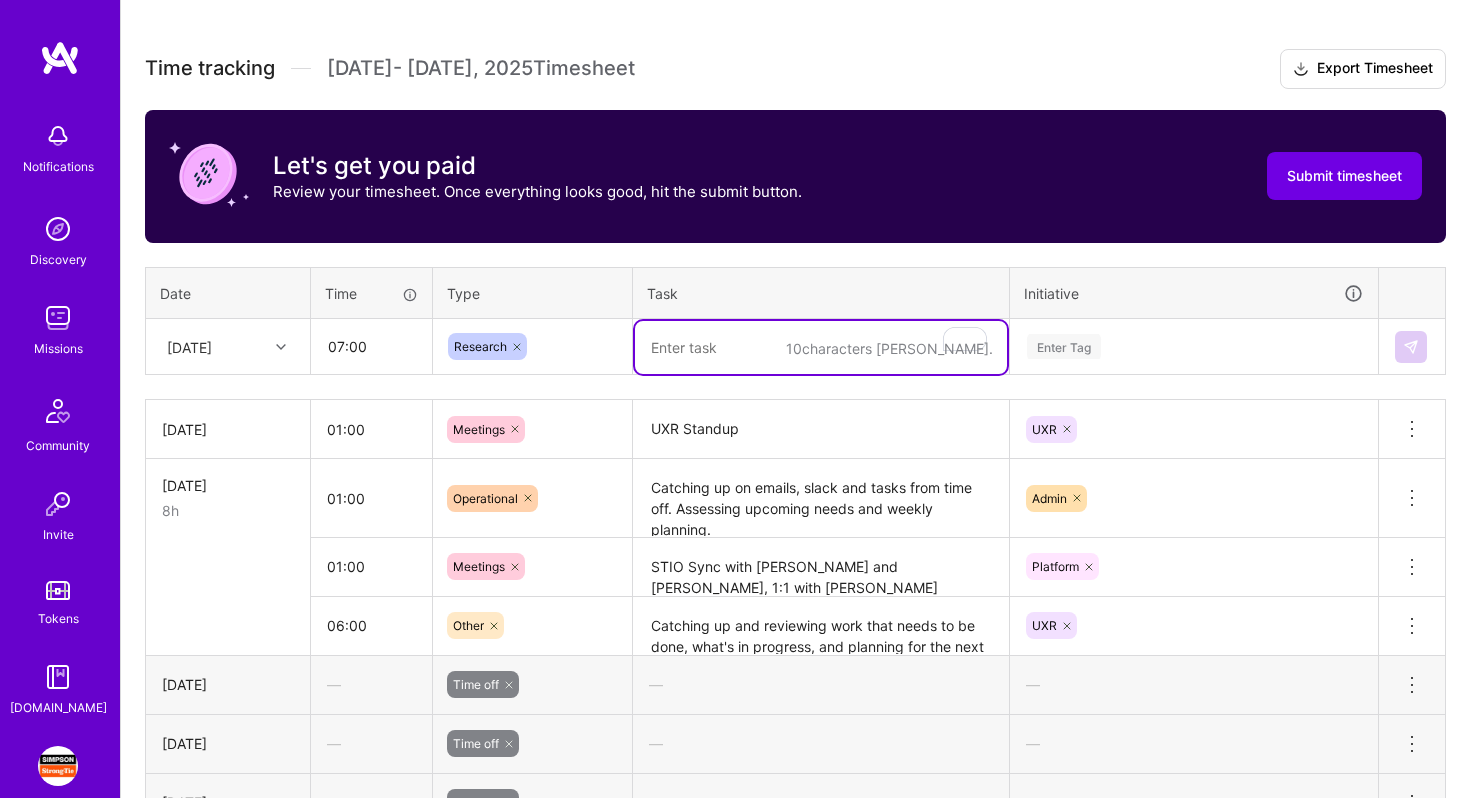 click at bounding box center [821, 347] 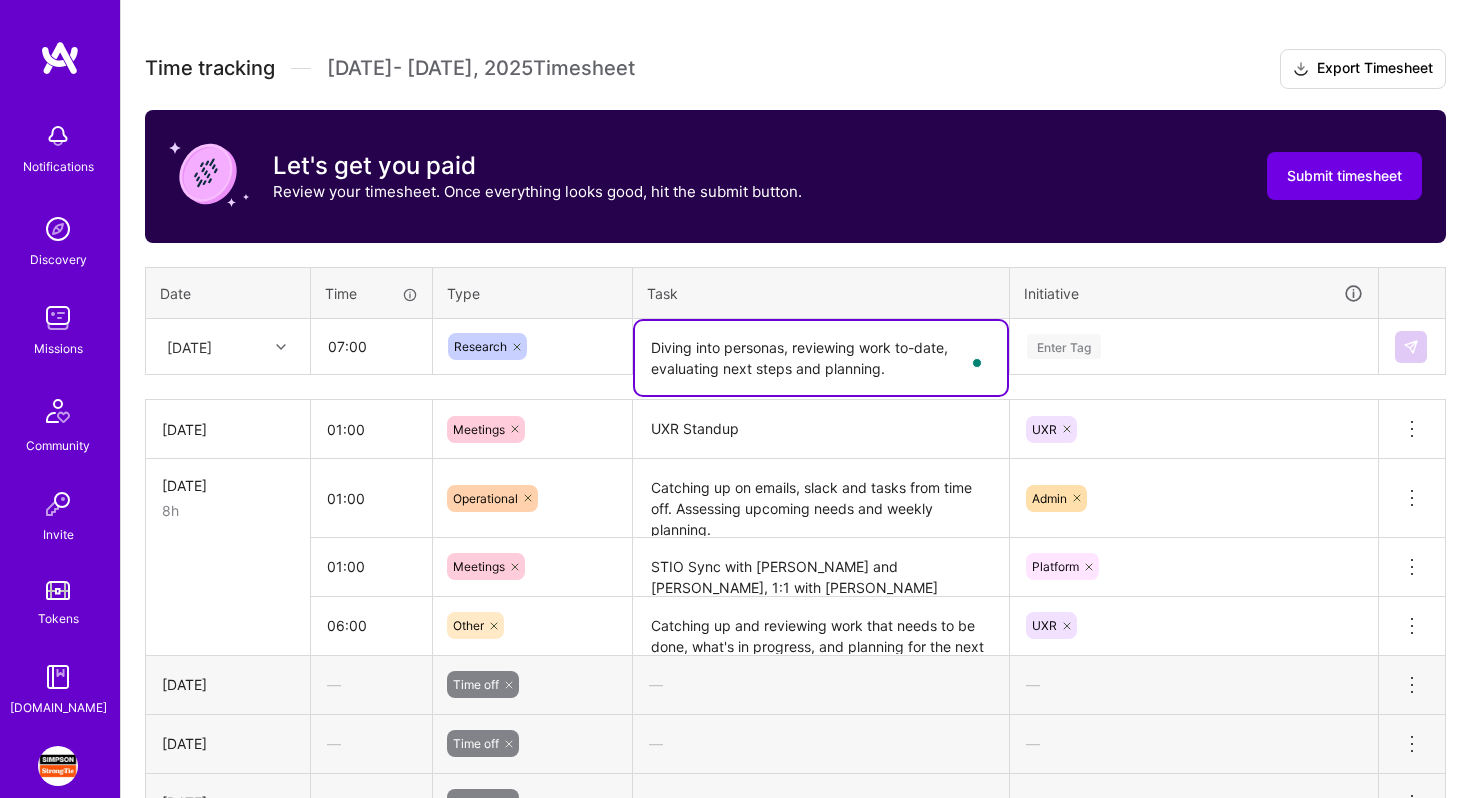 type on "Diving into personas, reviewing work to-date, evaluating next steps and planning." 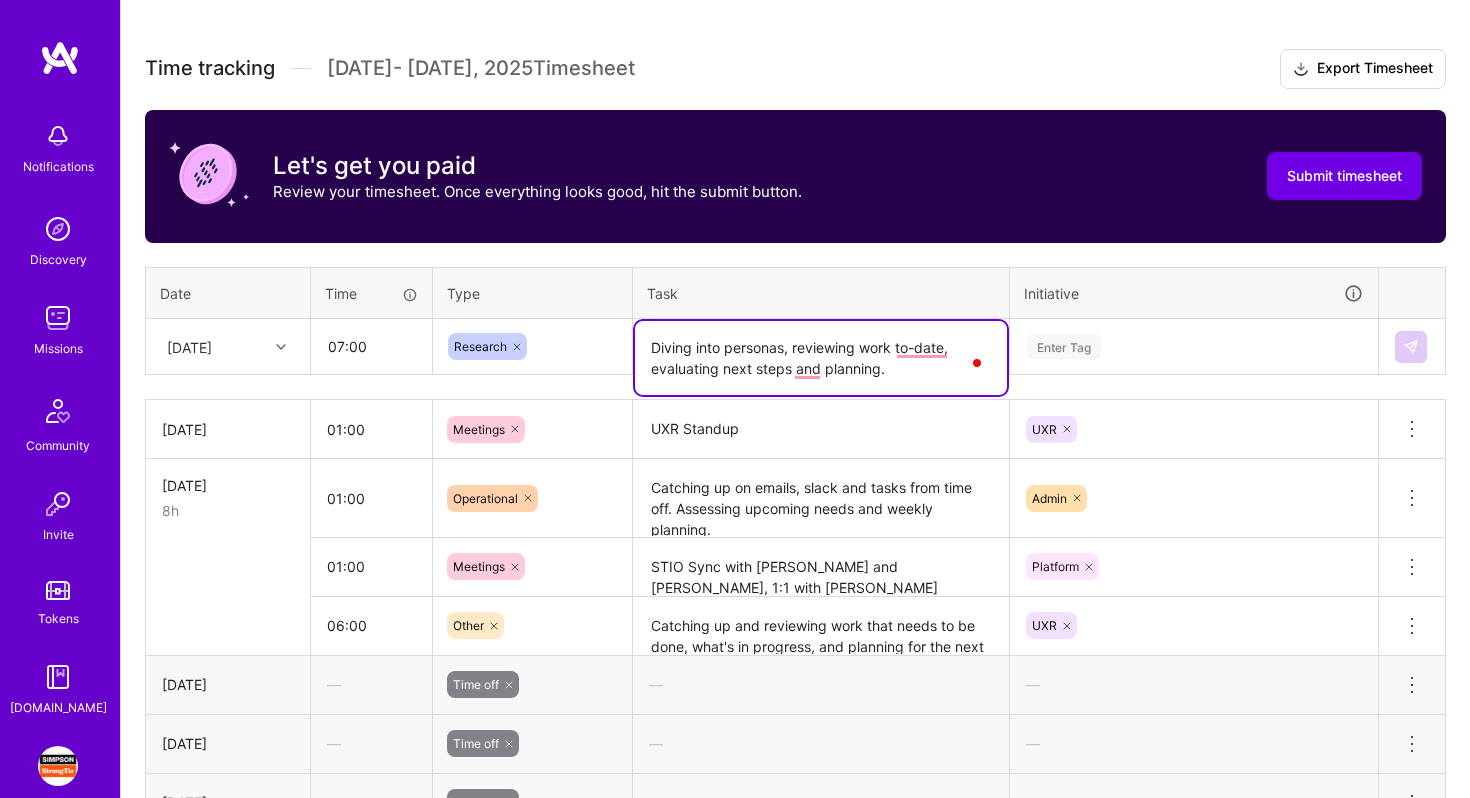 click on "Diving into personas, reviewing work to-date, evaluating next steps and planning." at bounding box center (821, 358) 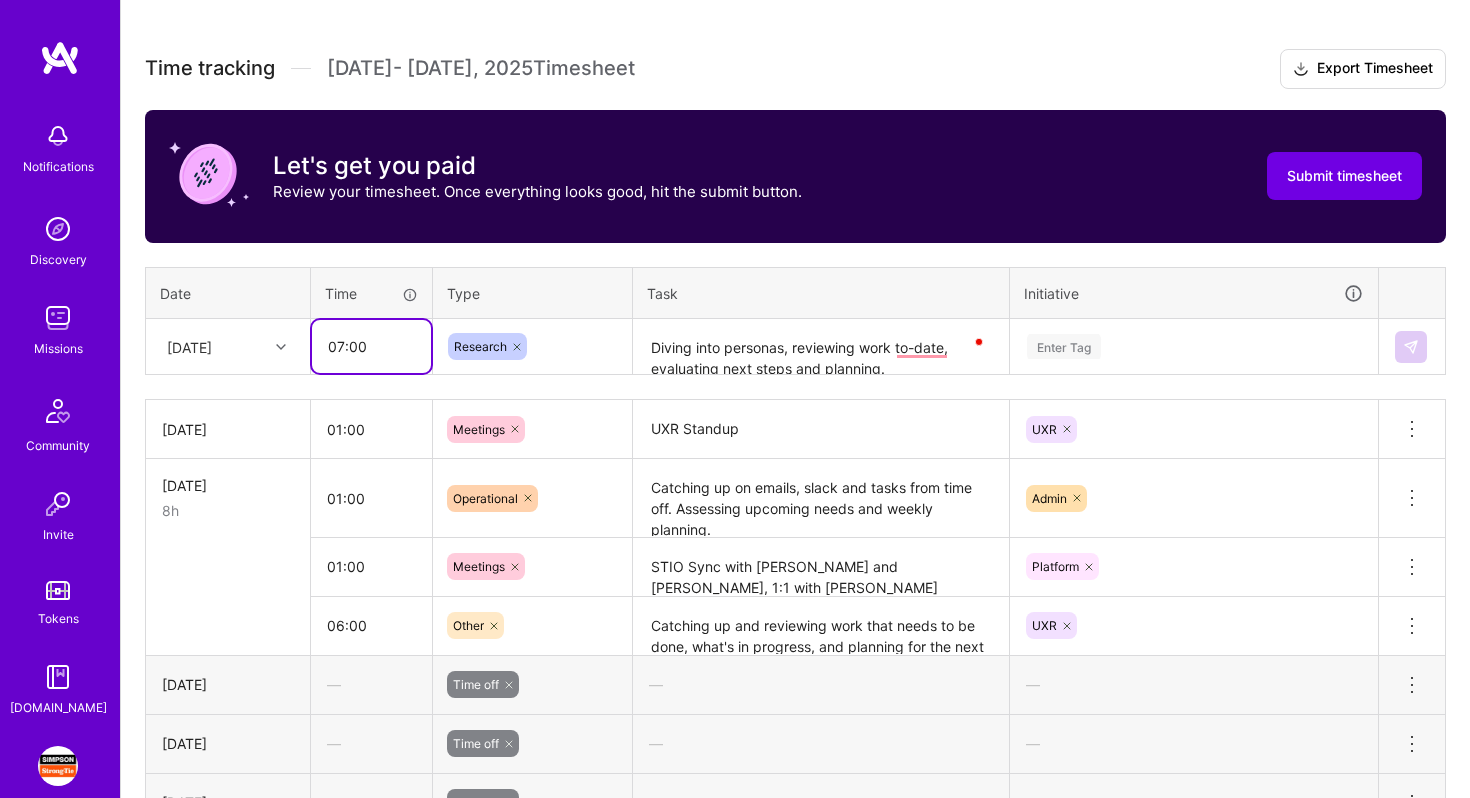 click on "07:00" at bounding box center (371, 346) 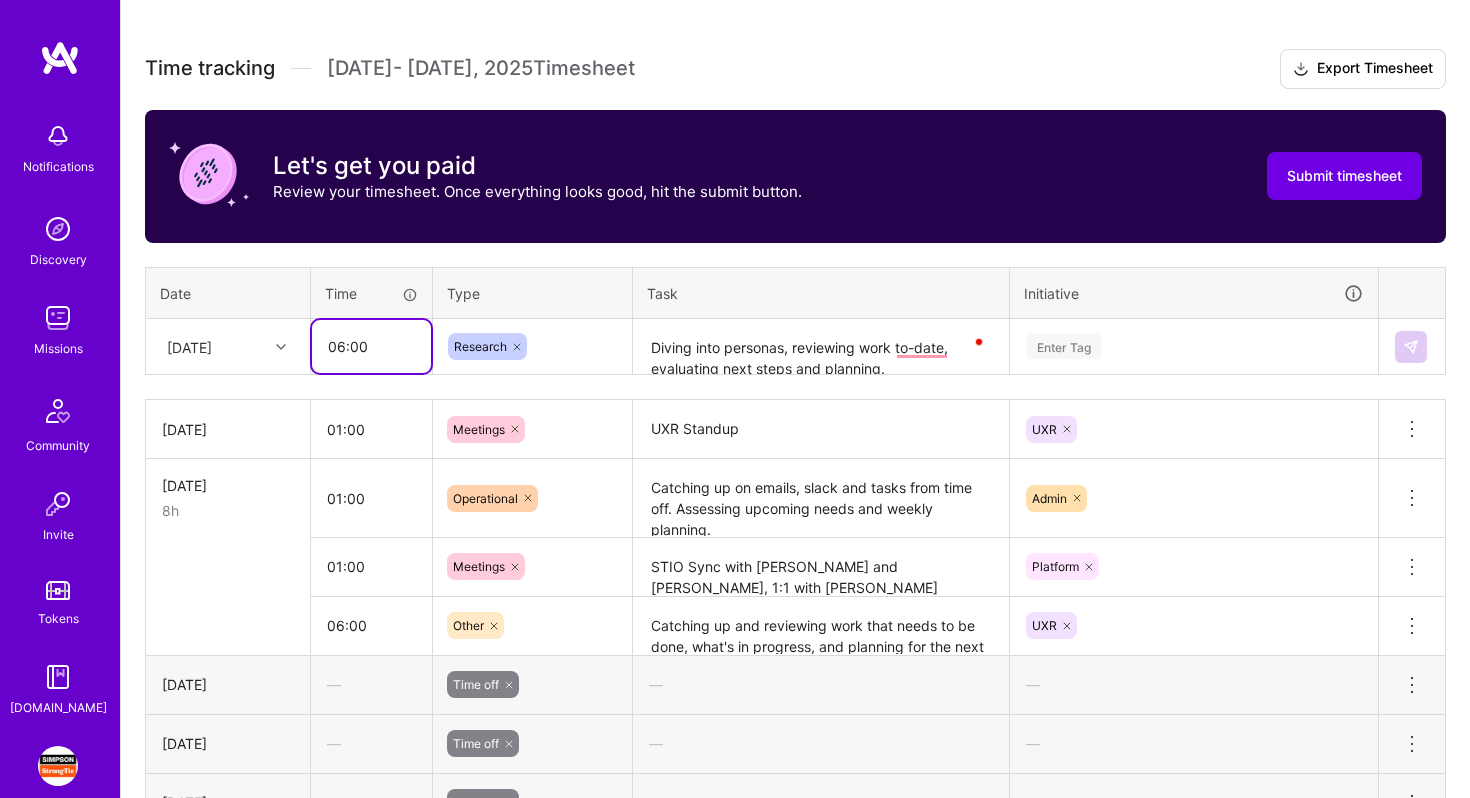 type on "06:00" 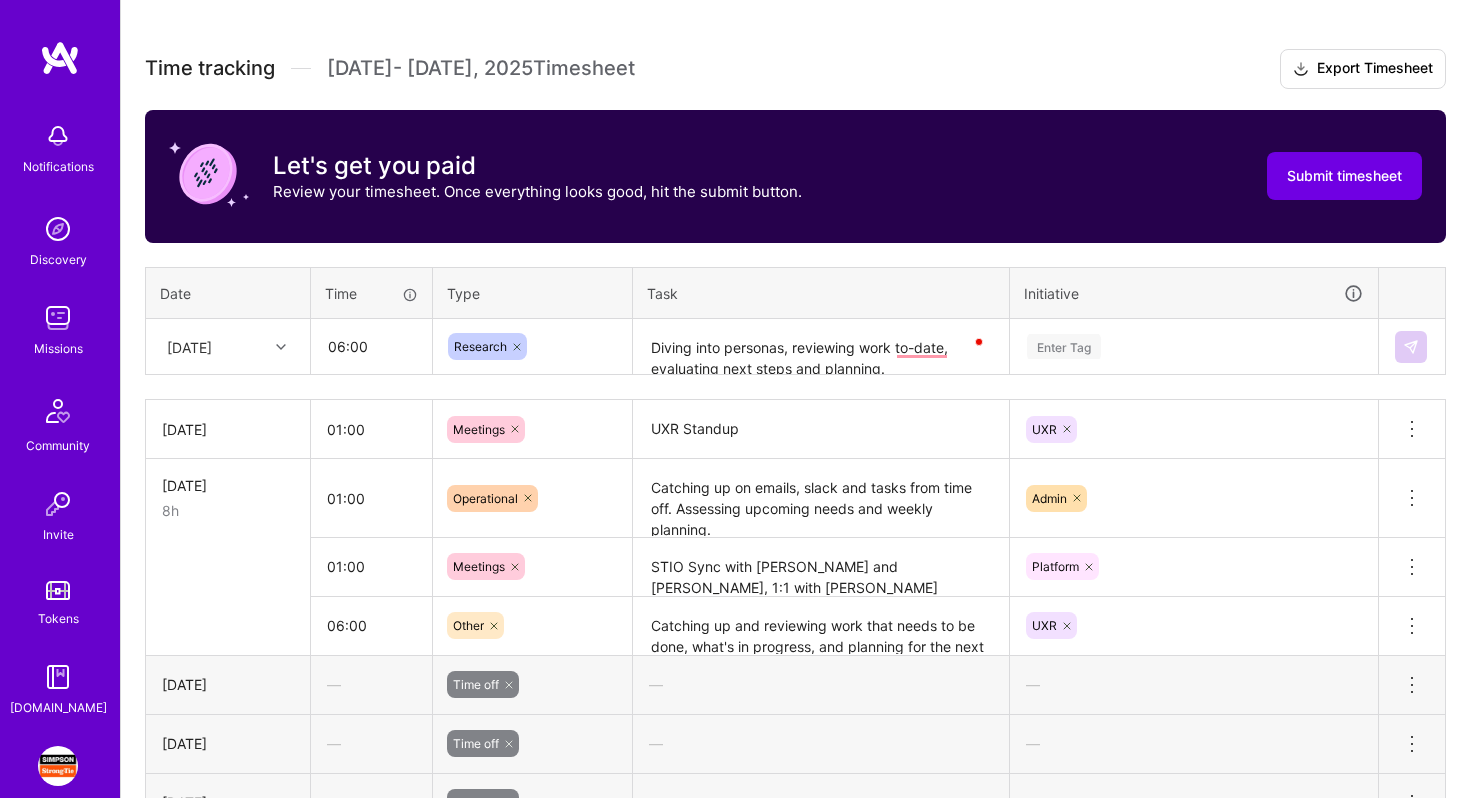 click on "Enter Tag" at bounding box center [1194, 347] 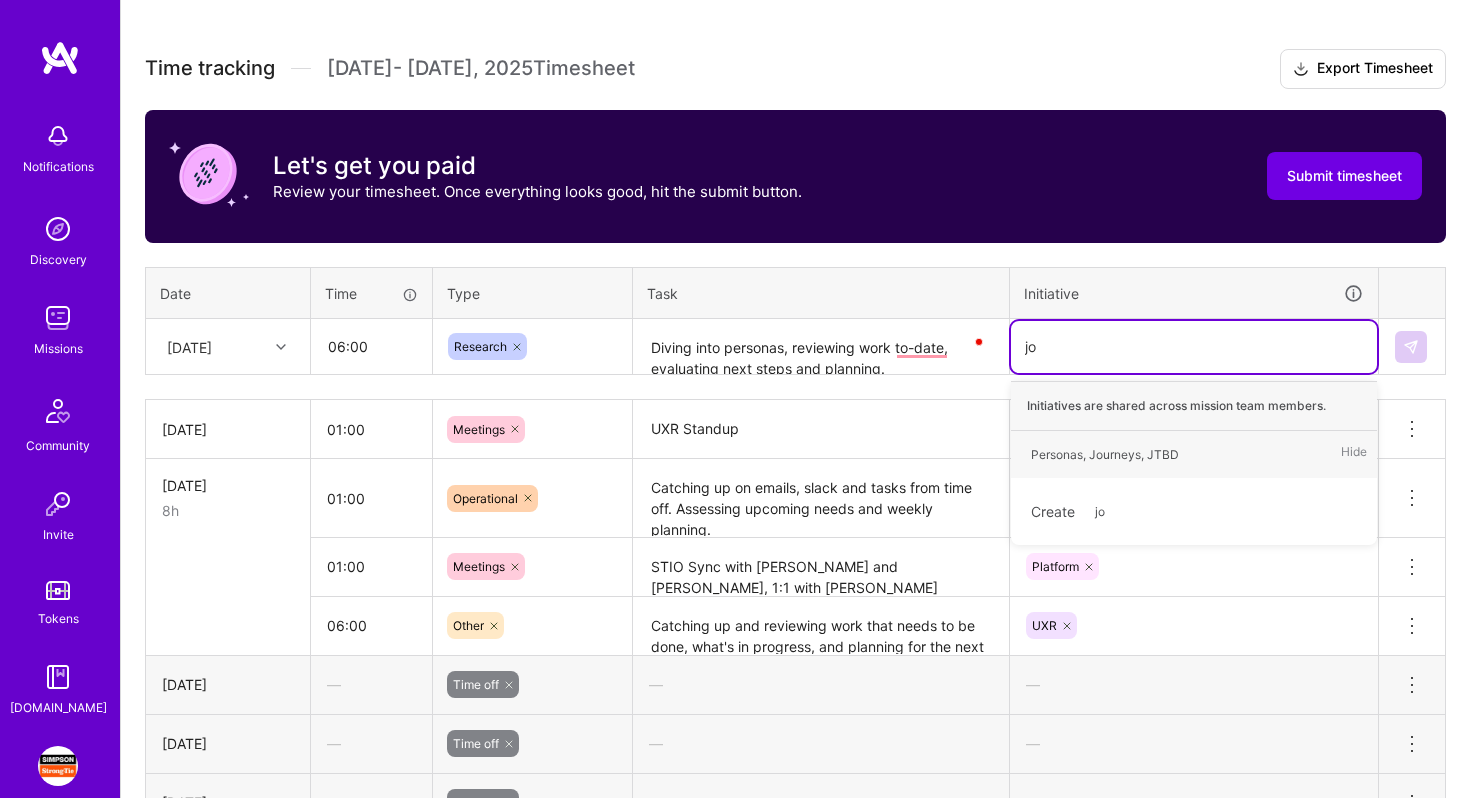 type on "jou" 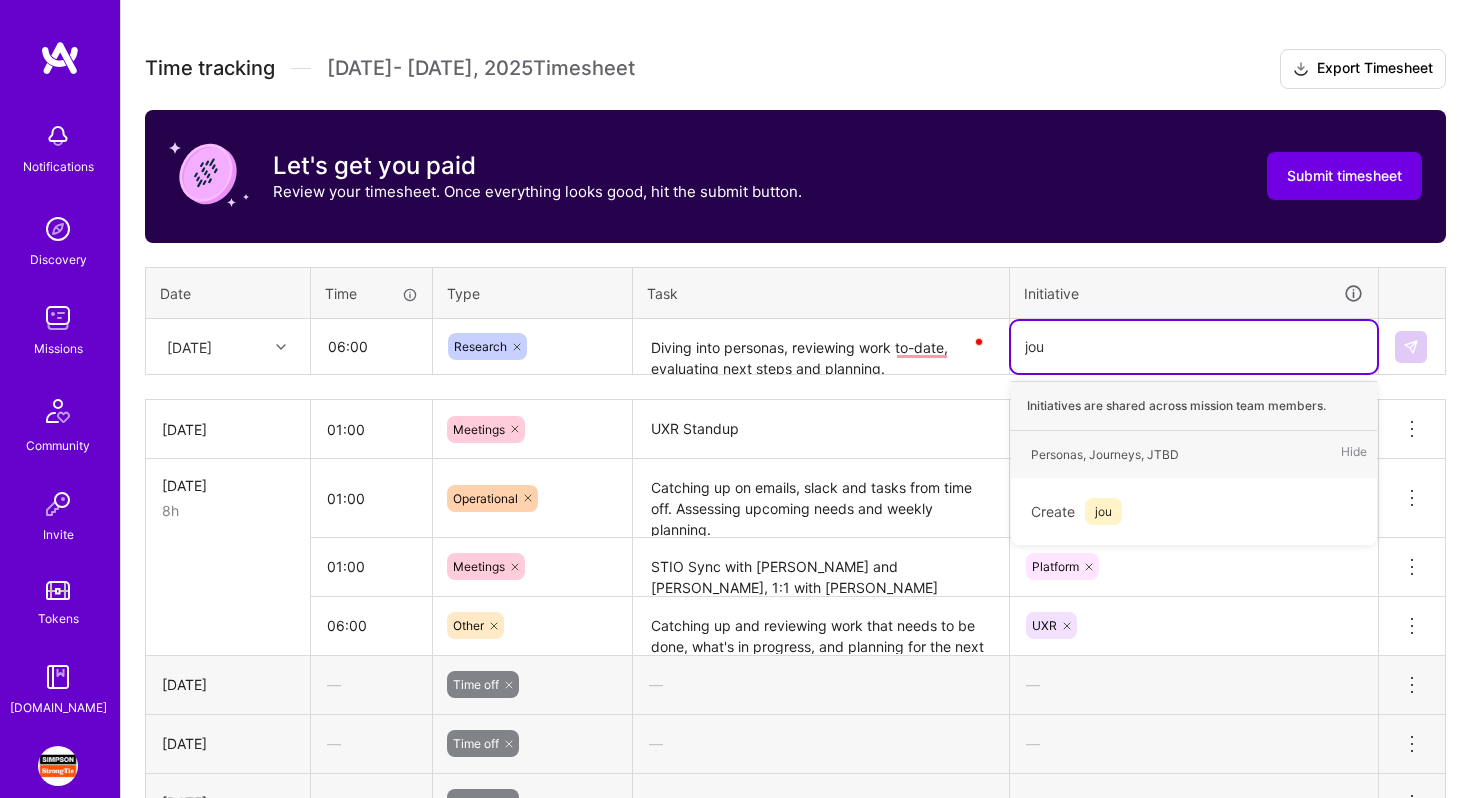 type 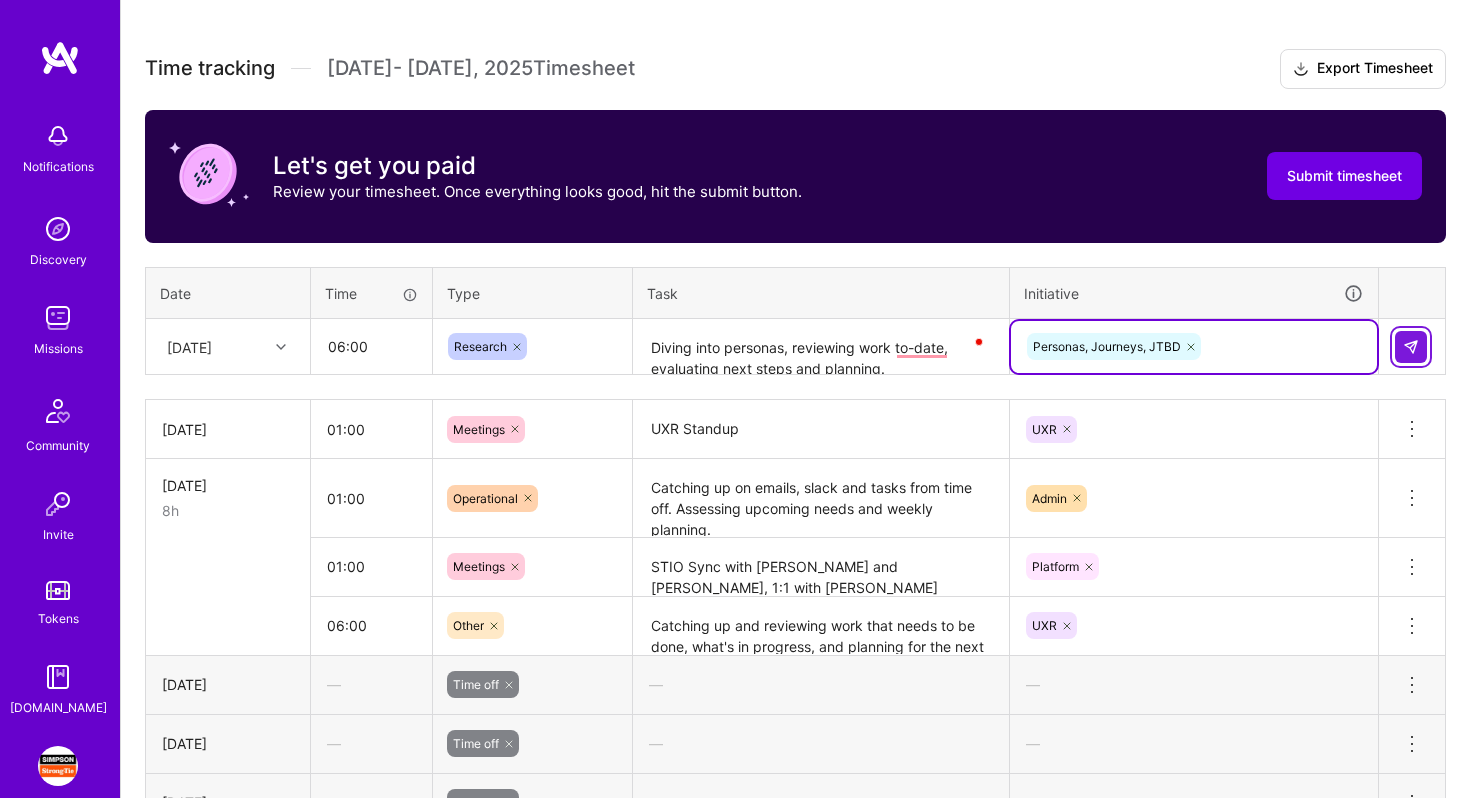 click at bounding box center [1411, 347] 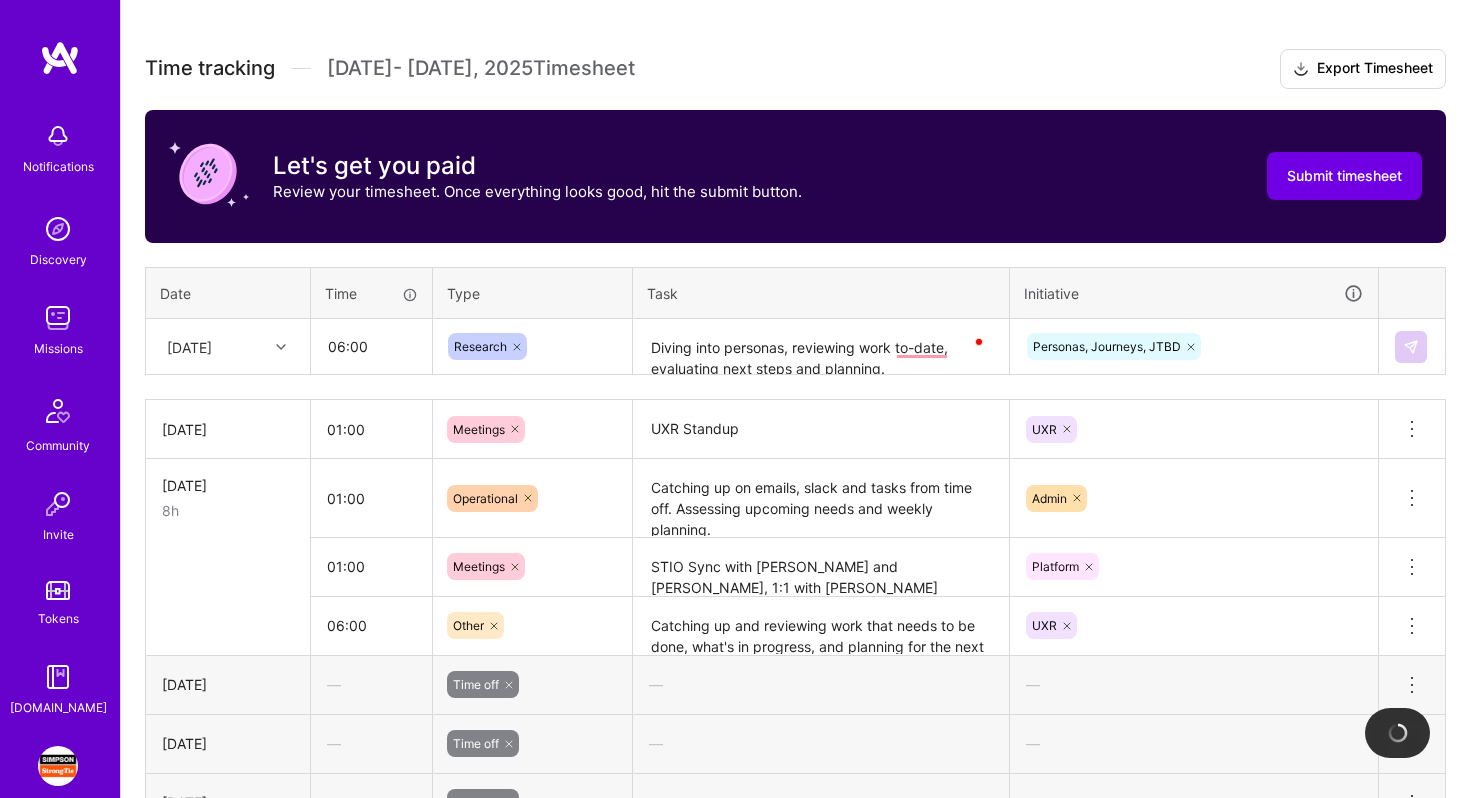 type 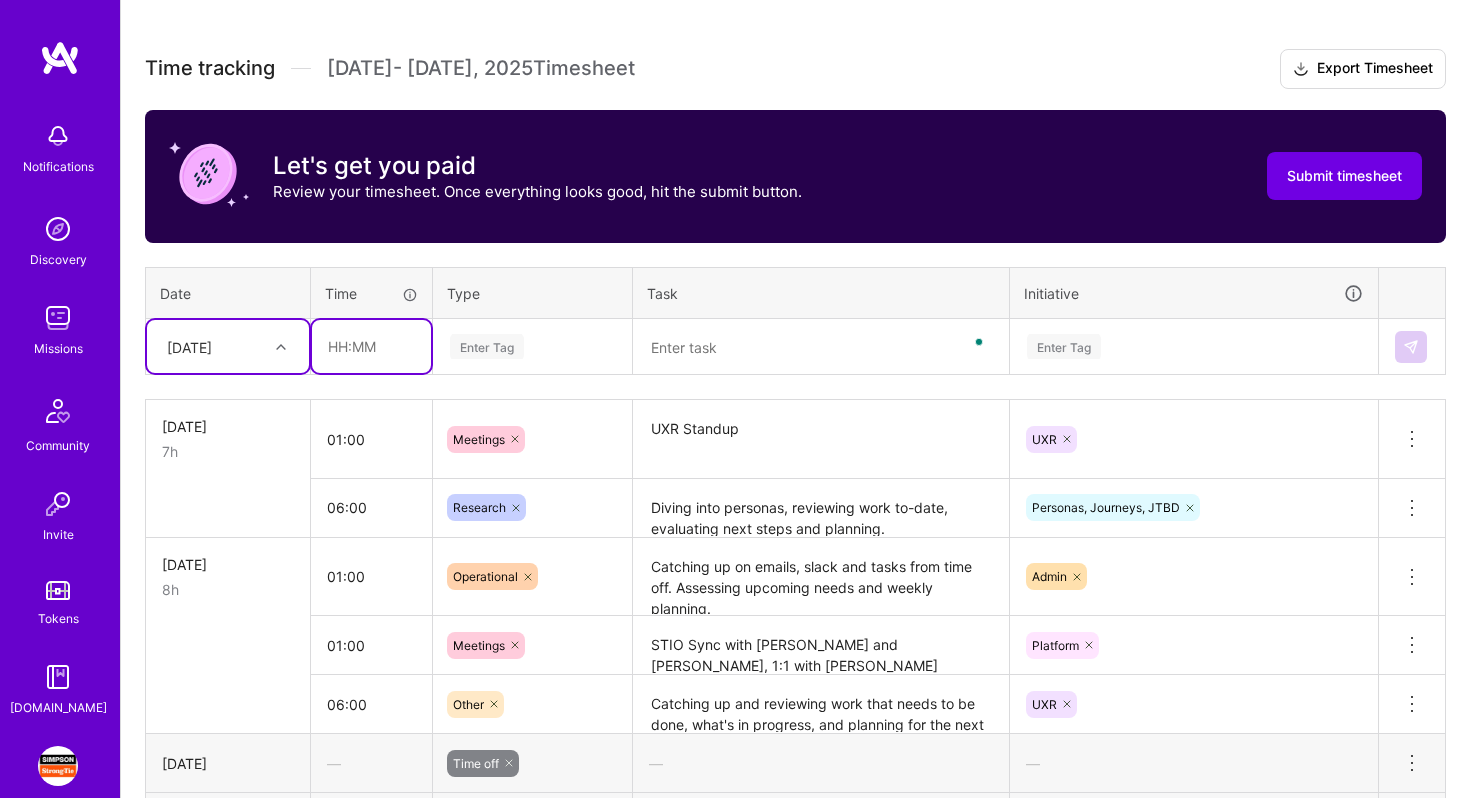 click at bounding box center [371, 346] 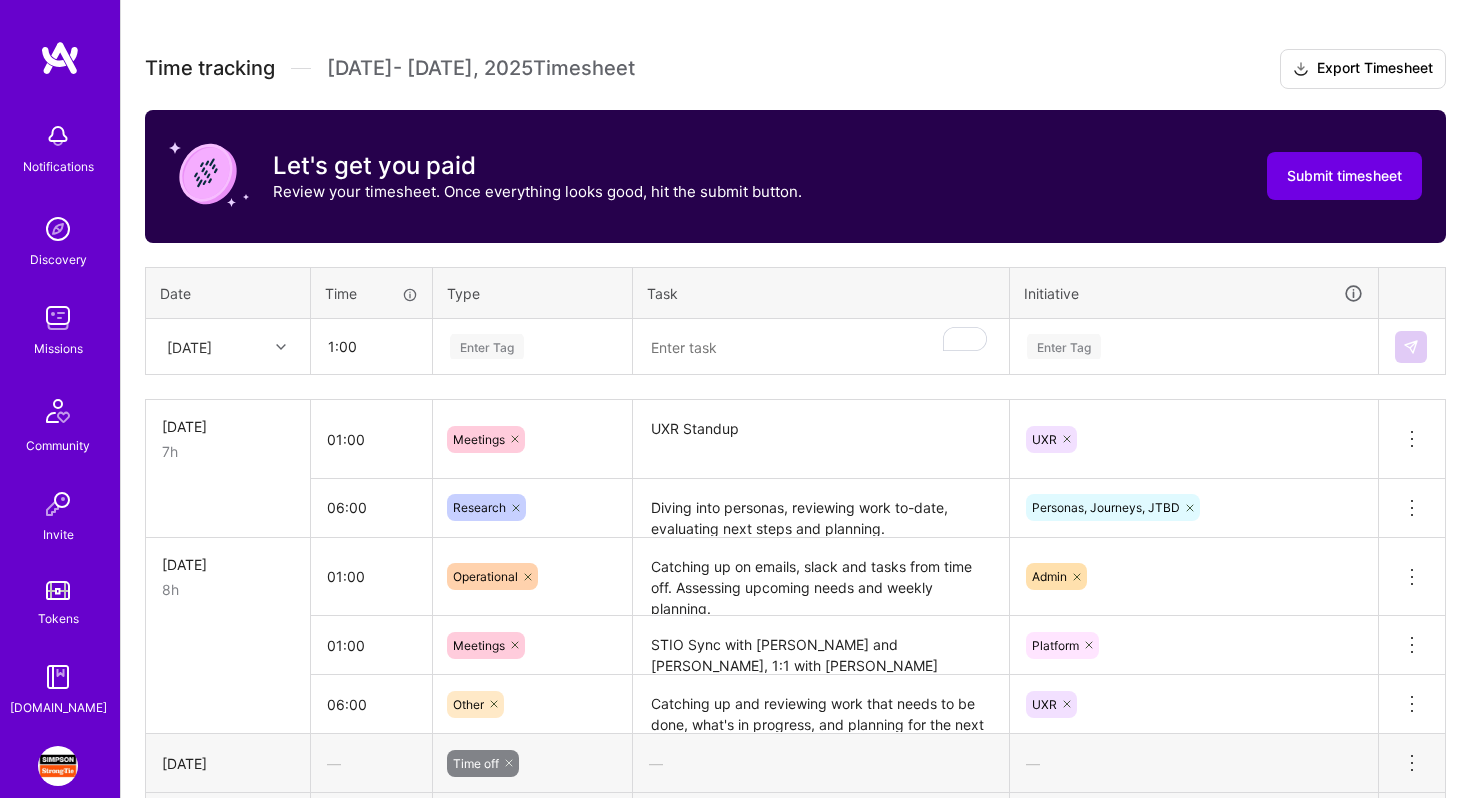 type on "01:00" 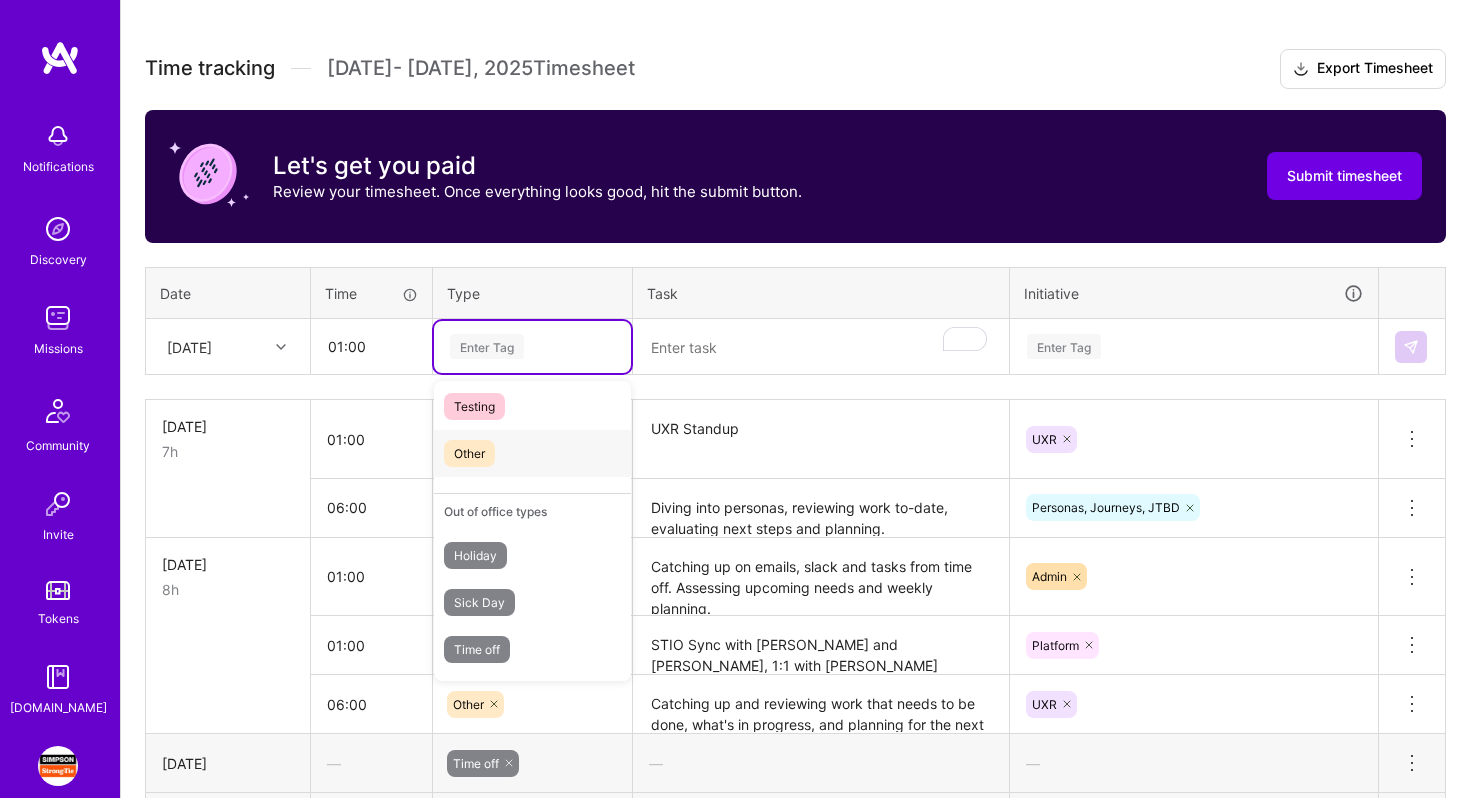 scroll, scrollTop: 325, scrollLeft: 0, axis: vertical 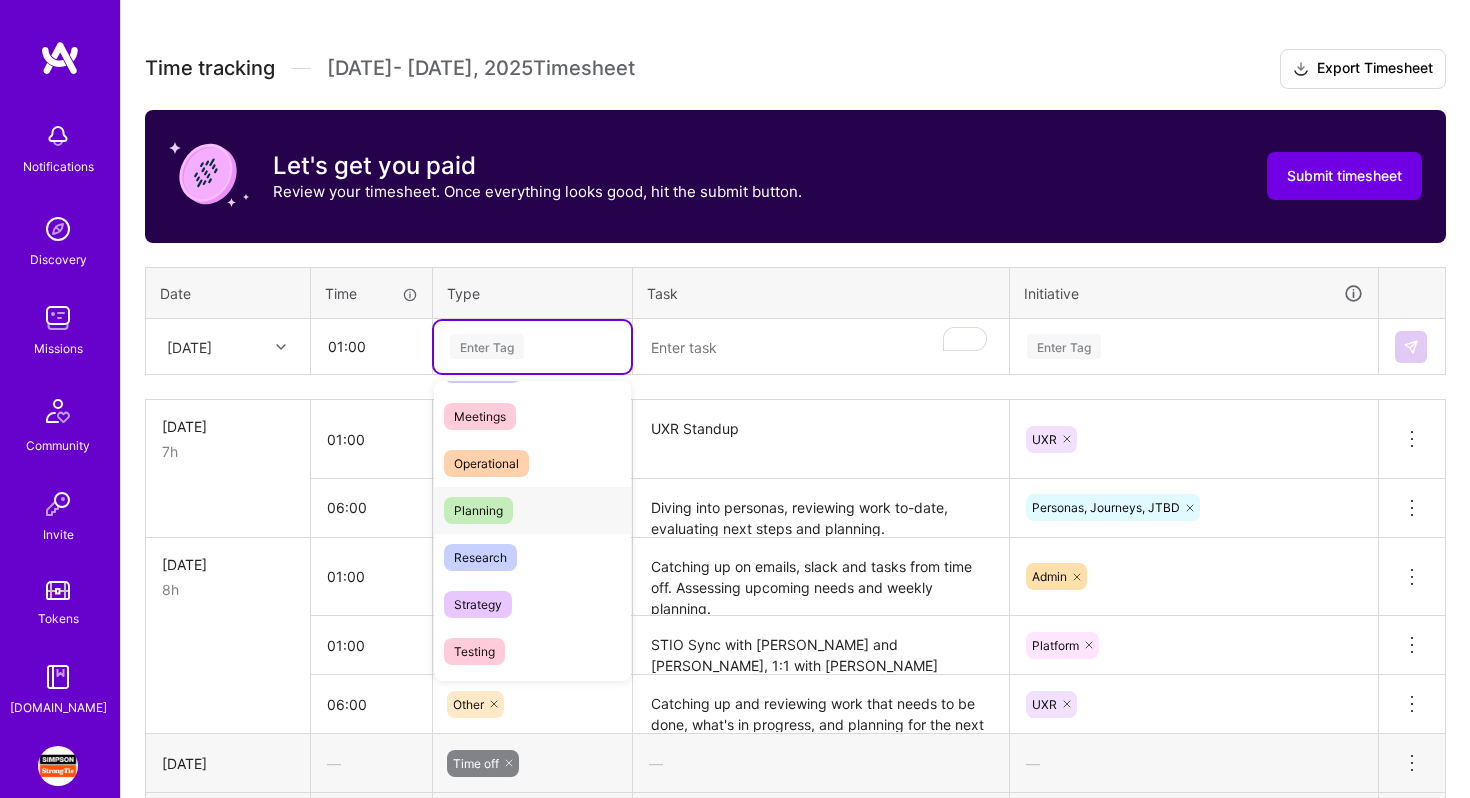 click on "Planning" at bounding box center (532, 510) 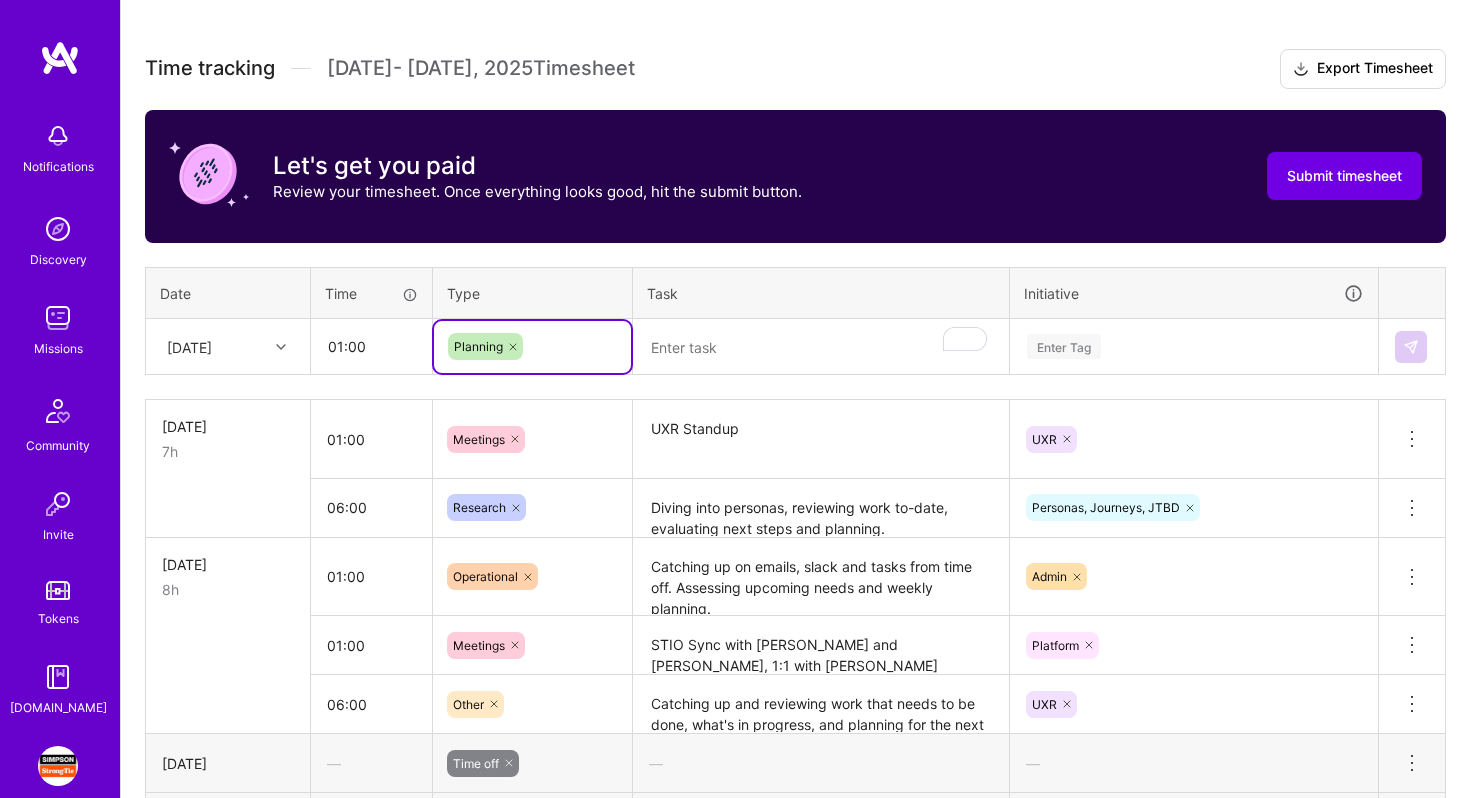 click at bounding box center (821, 347) 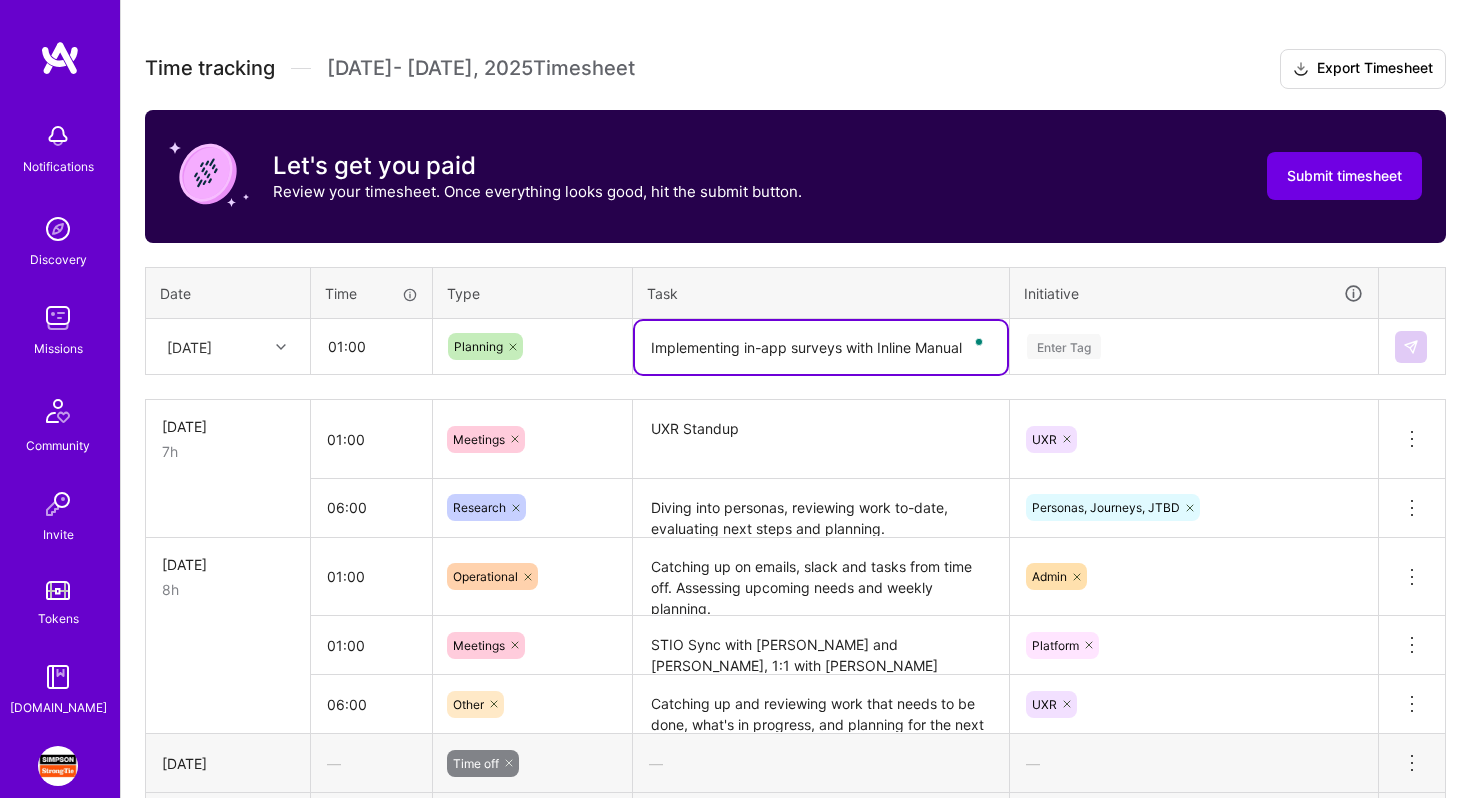 type on "Implementing in-app surveys with Inline Manual" 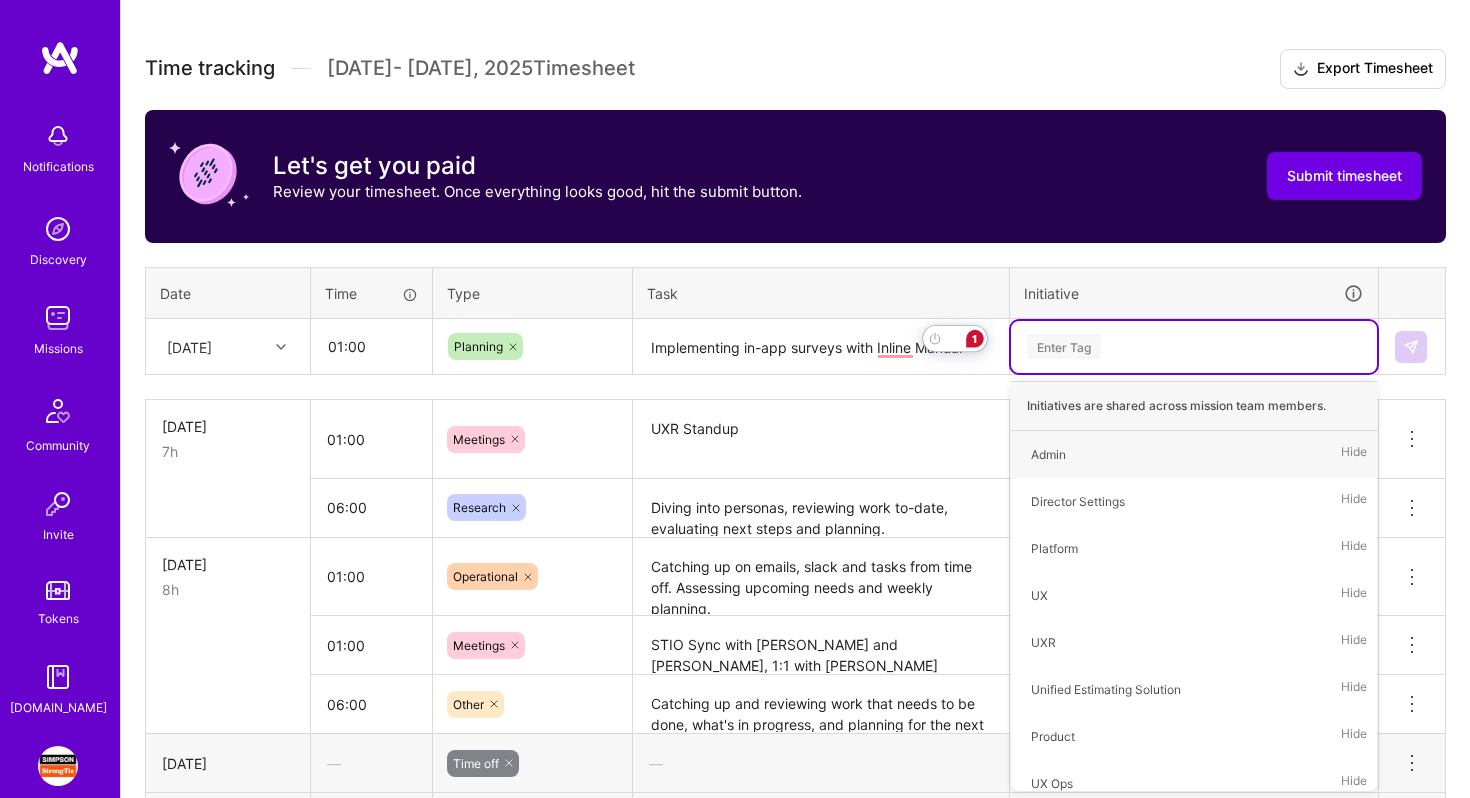 type on "u" 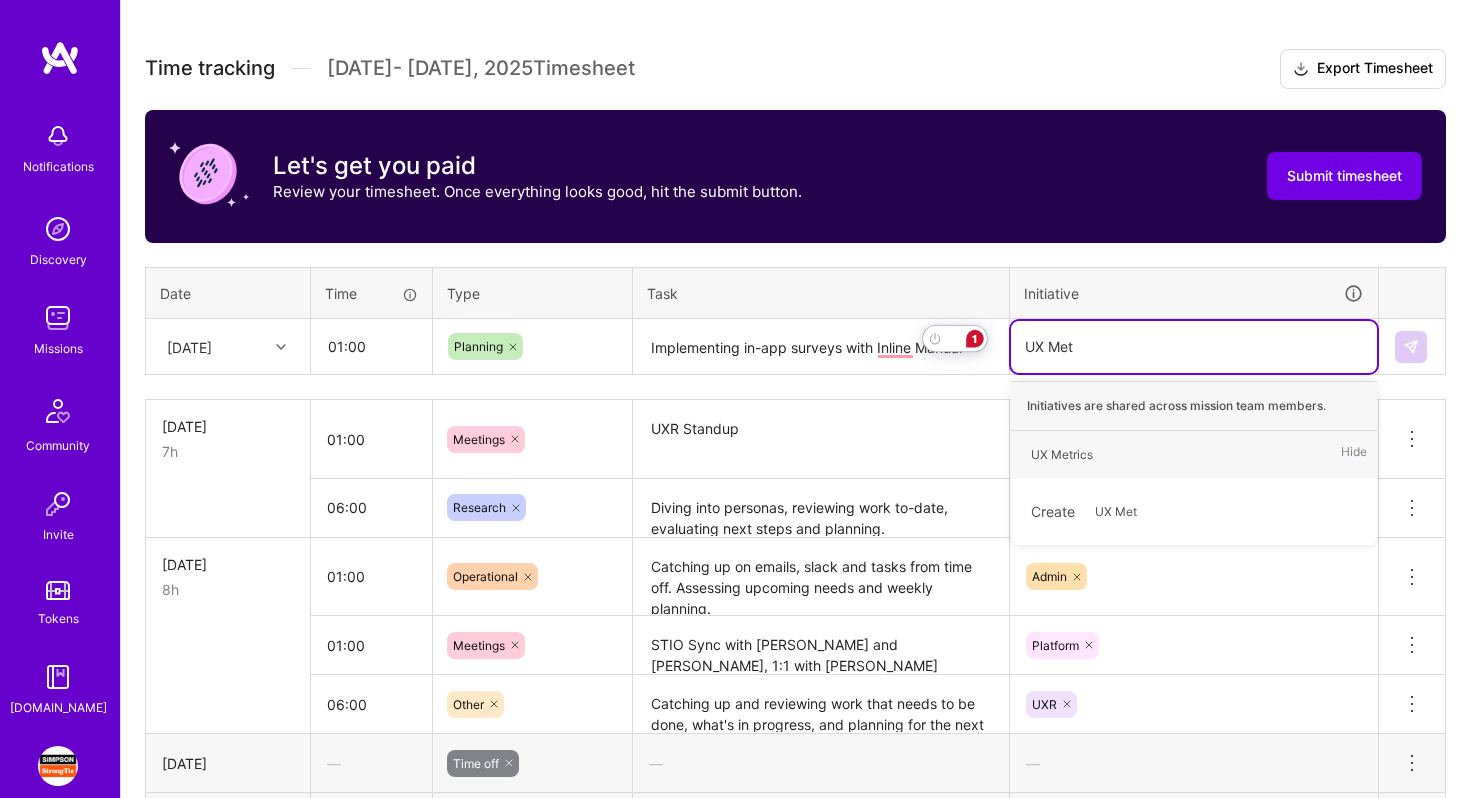type on "UX Metr" 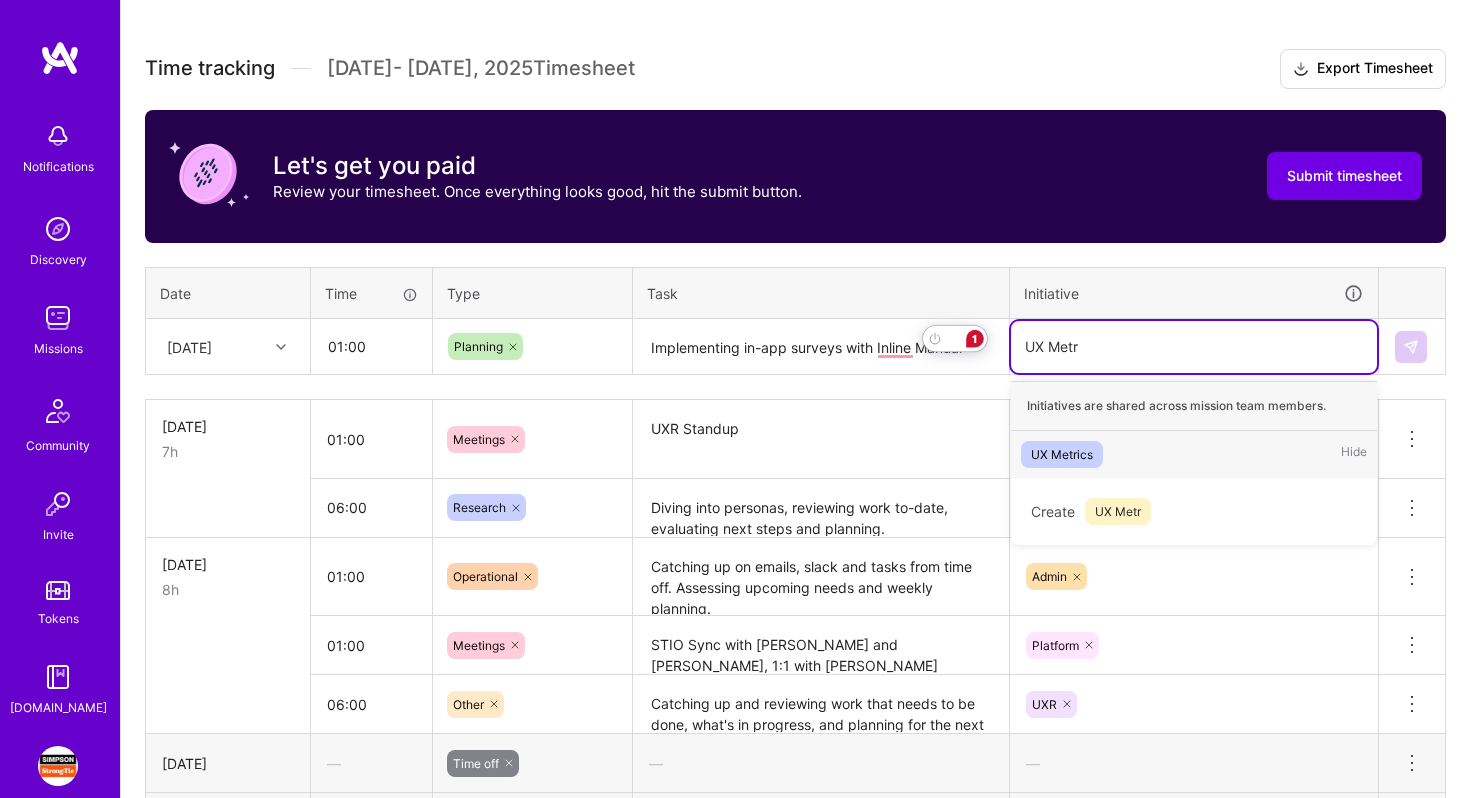 click on "UX Metrics Hide" at bounding box center (1194, 454) 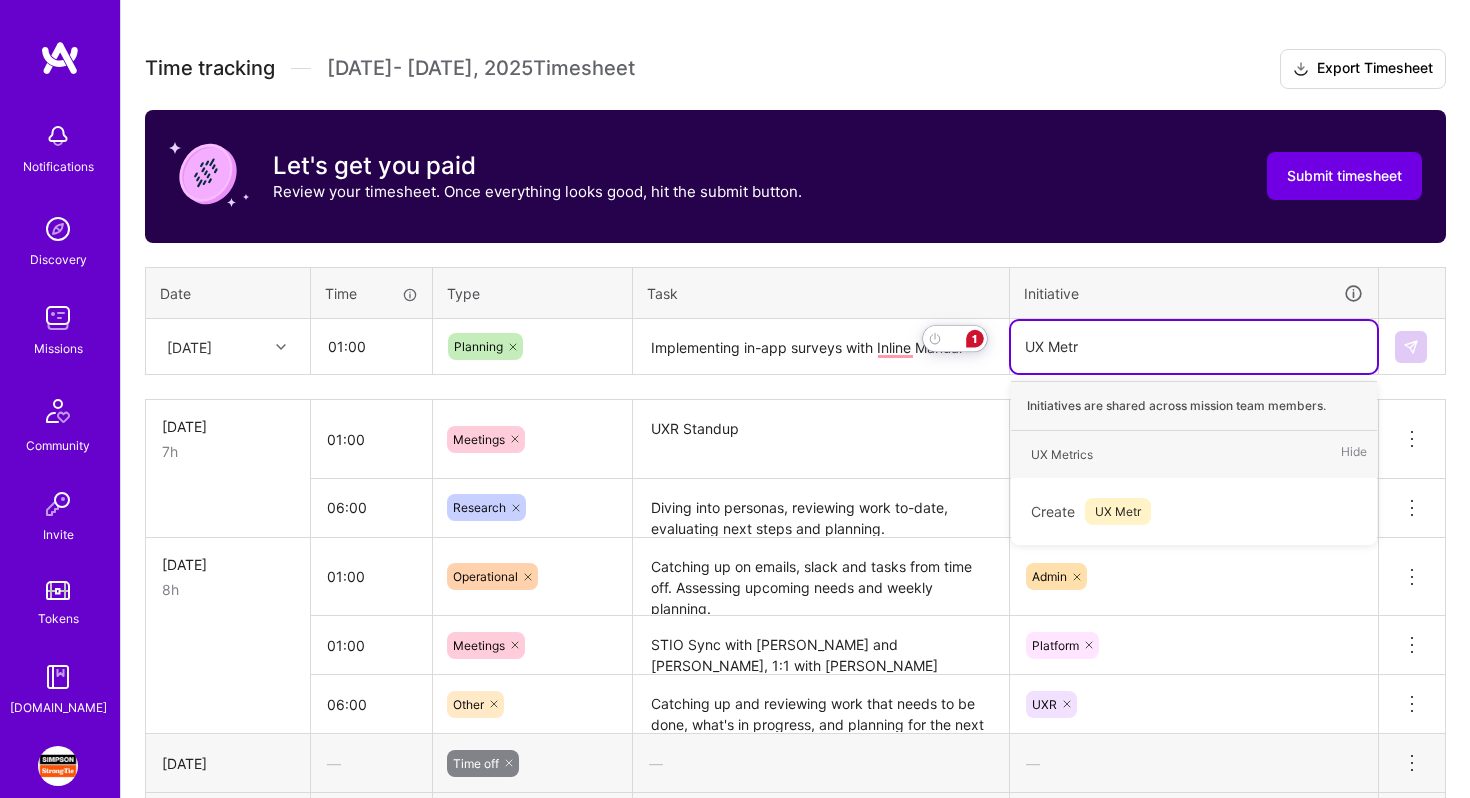 type 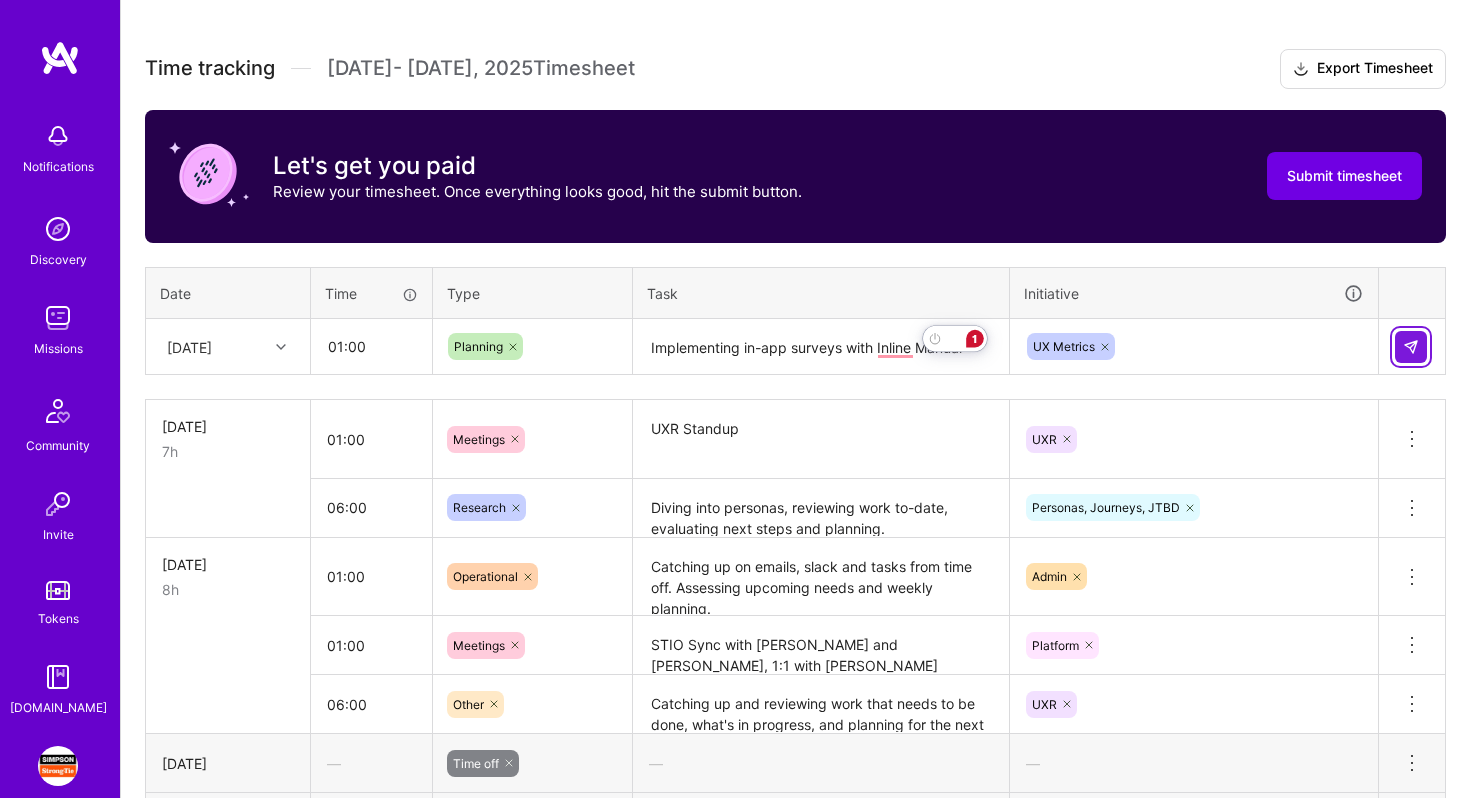 click at bounding box center [1411, 347] 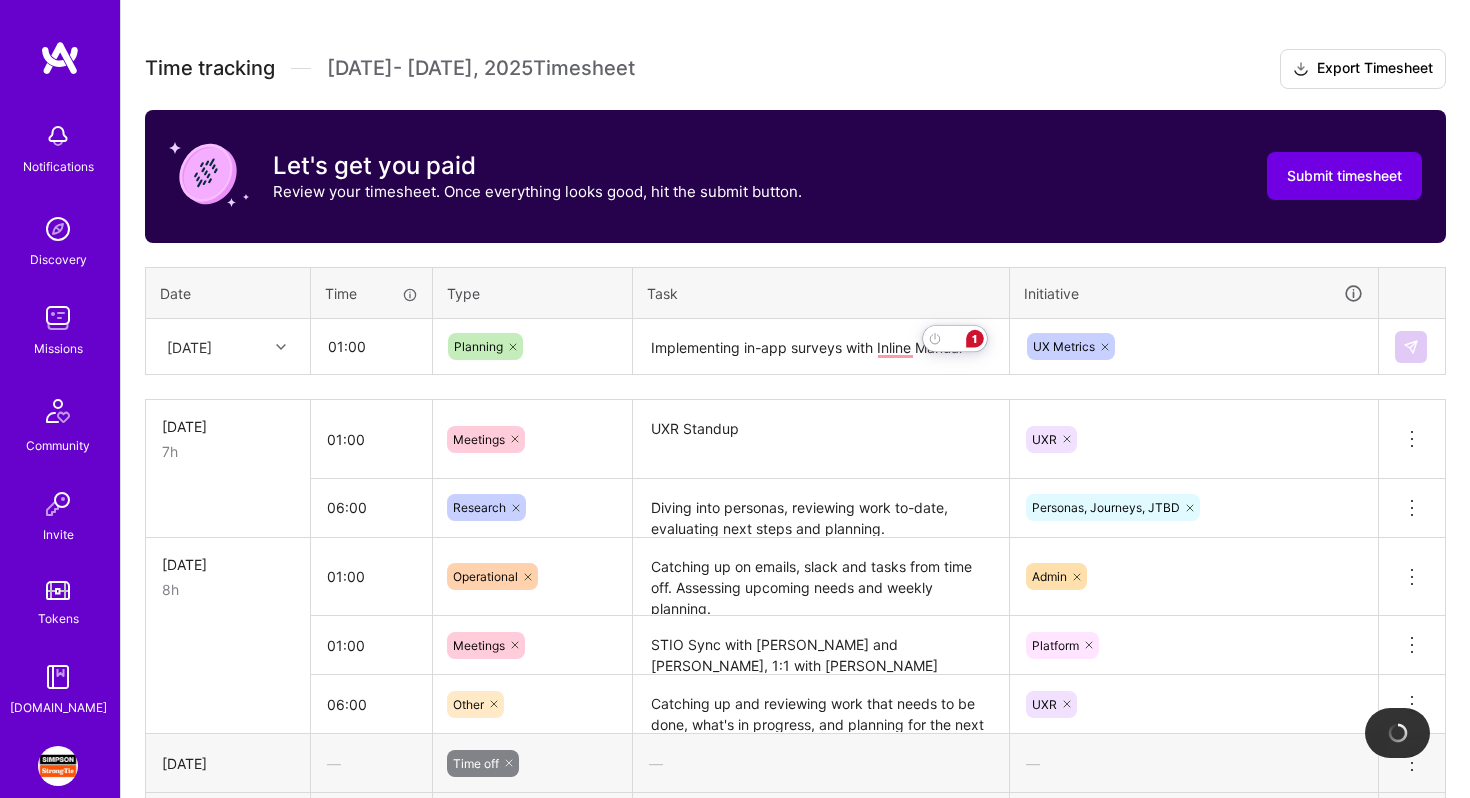 type 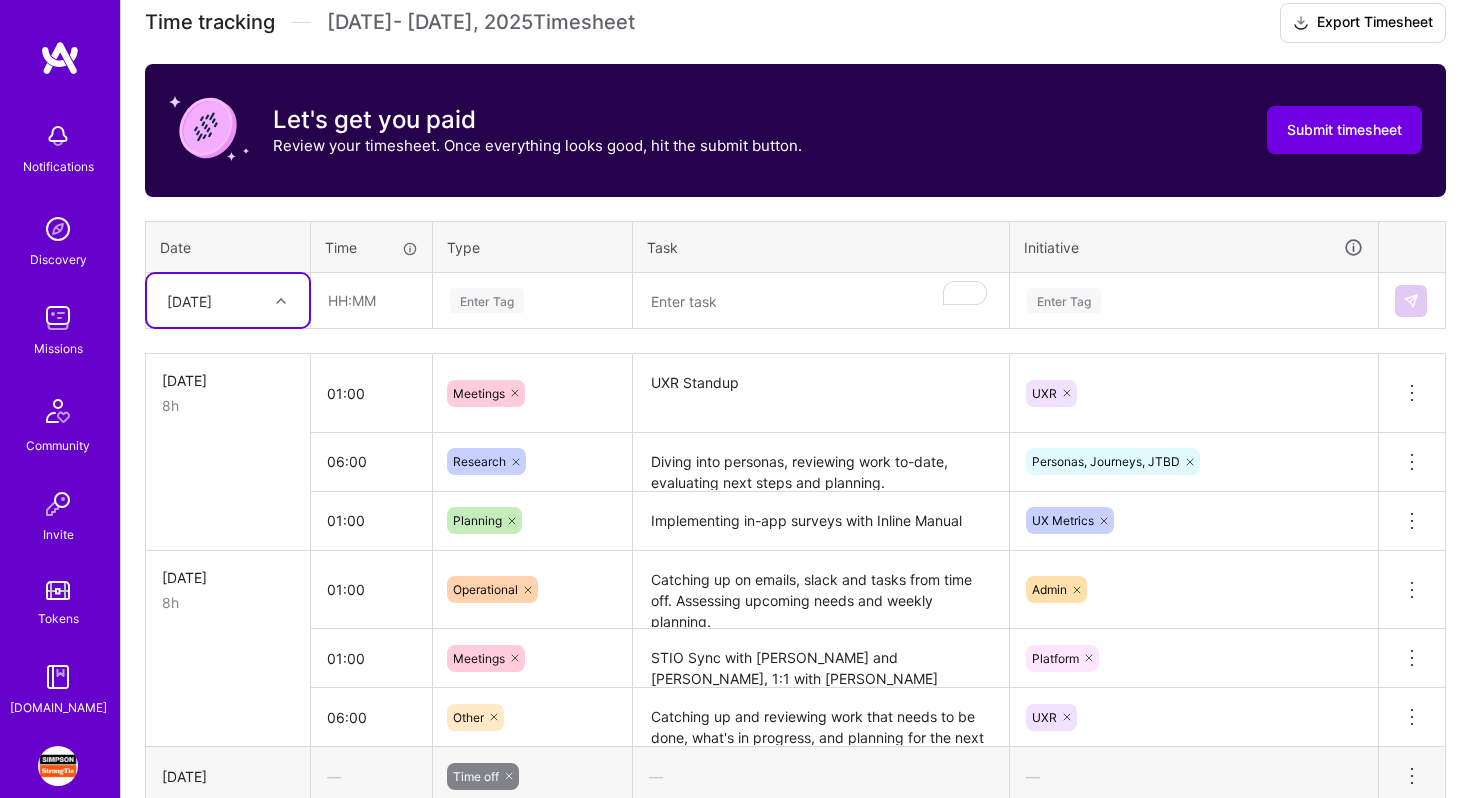 scroll, scrollTop: 577, scrollLeft: 0, axis: vertical 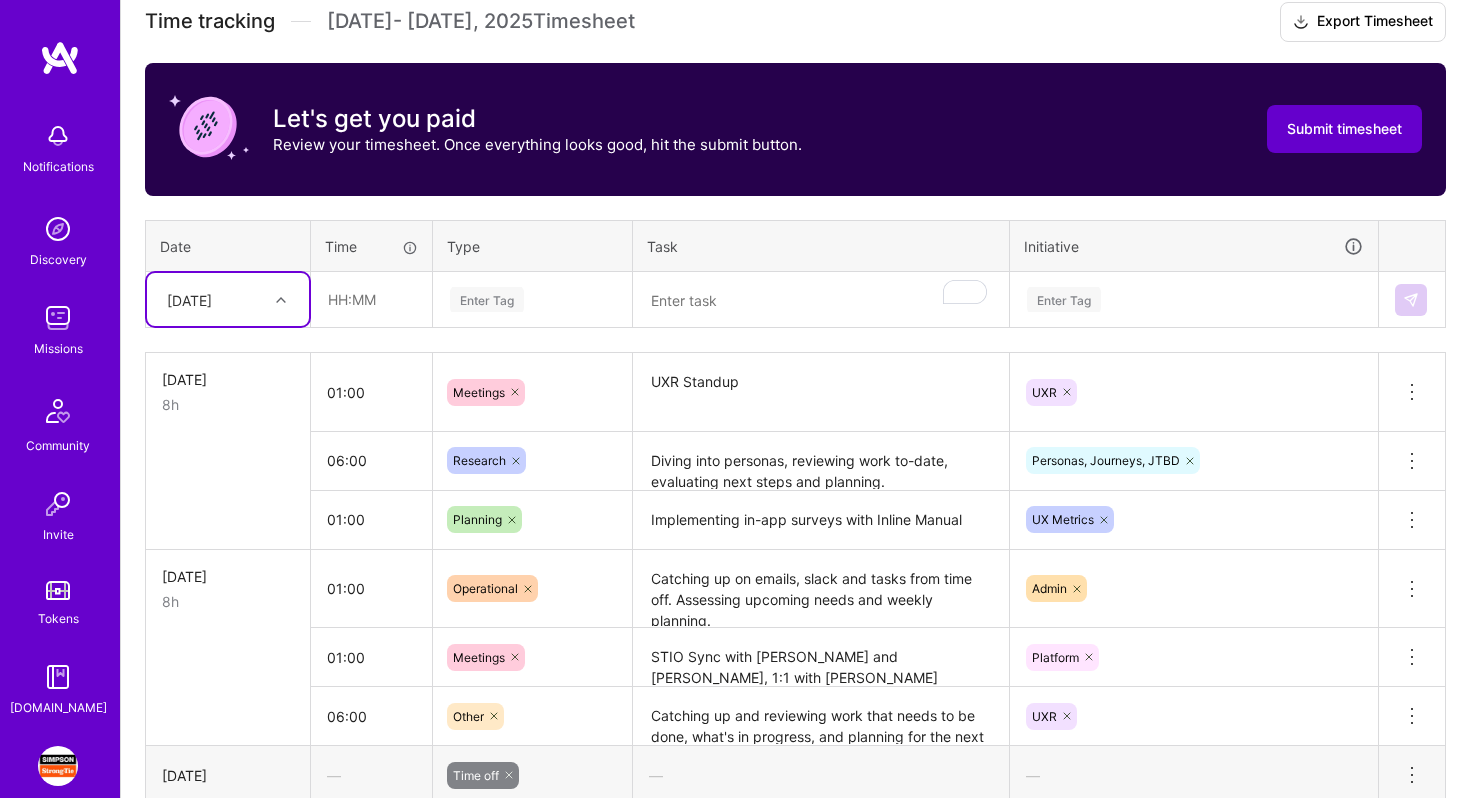 click on "Submit timesheet" at bounding box center [1344, 129] 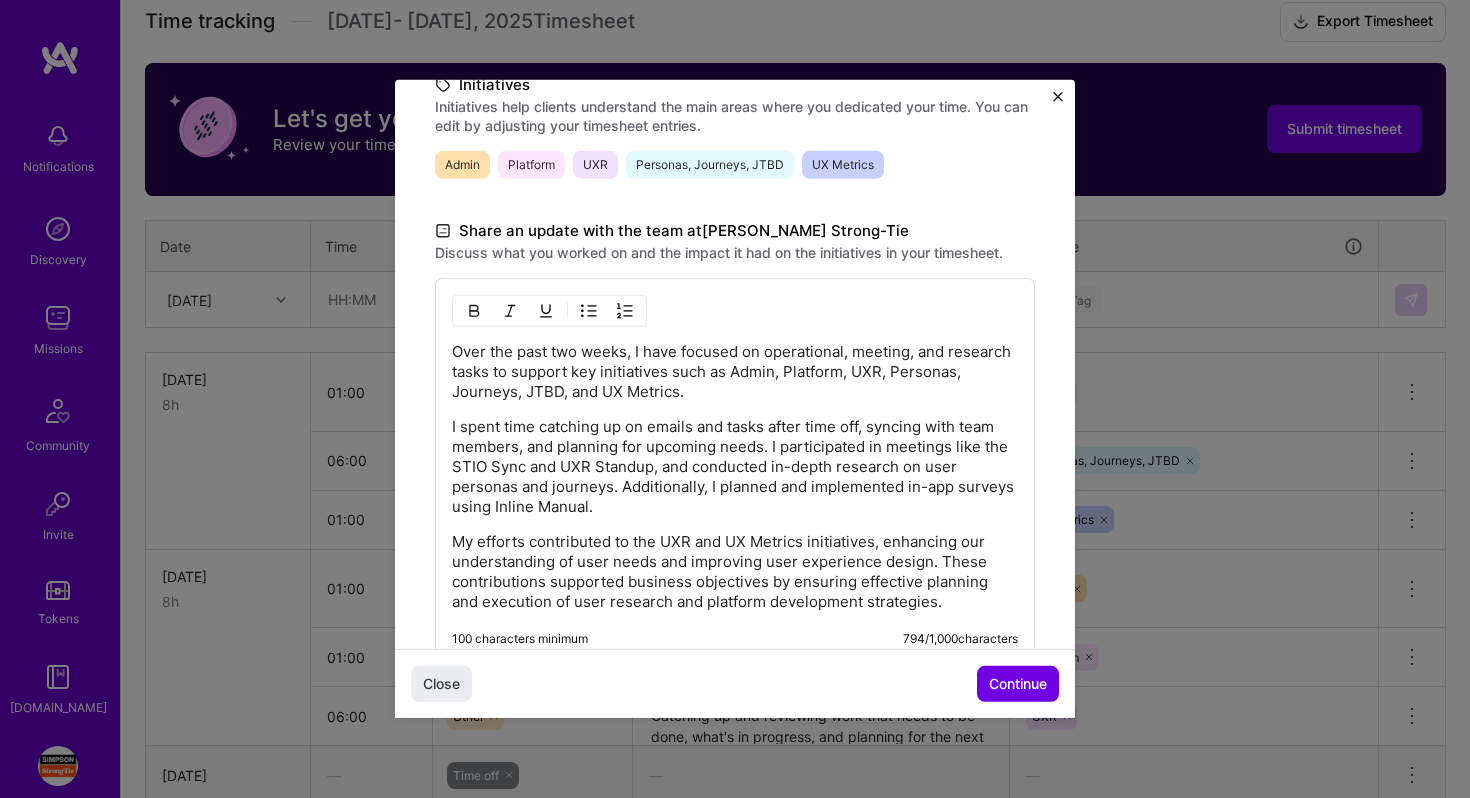 scroll, scrollTop: 485, scrollLeft: 0, axis: vertical 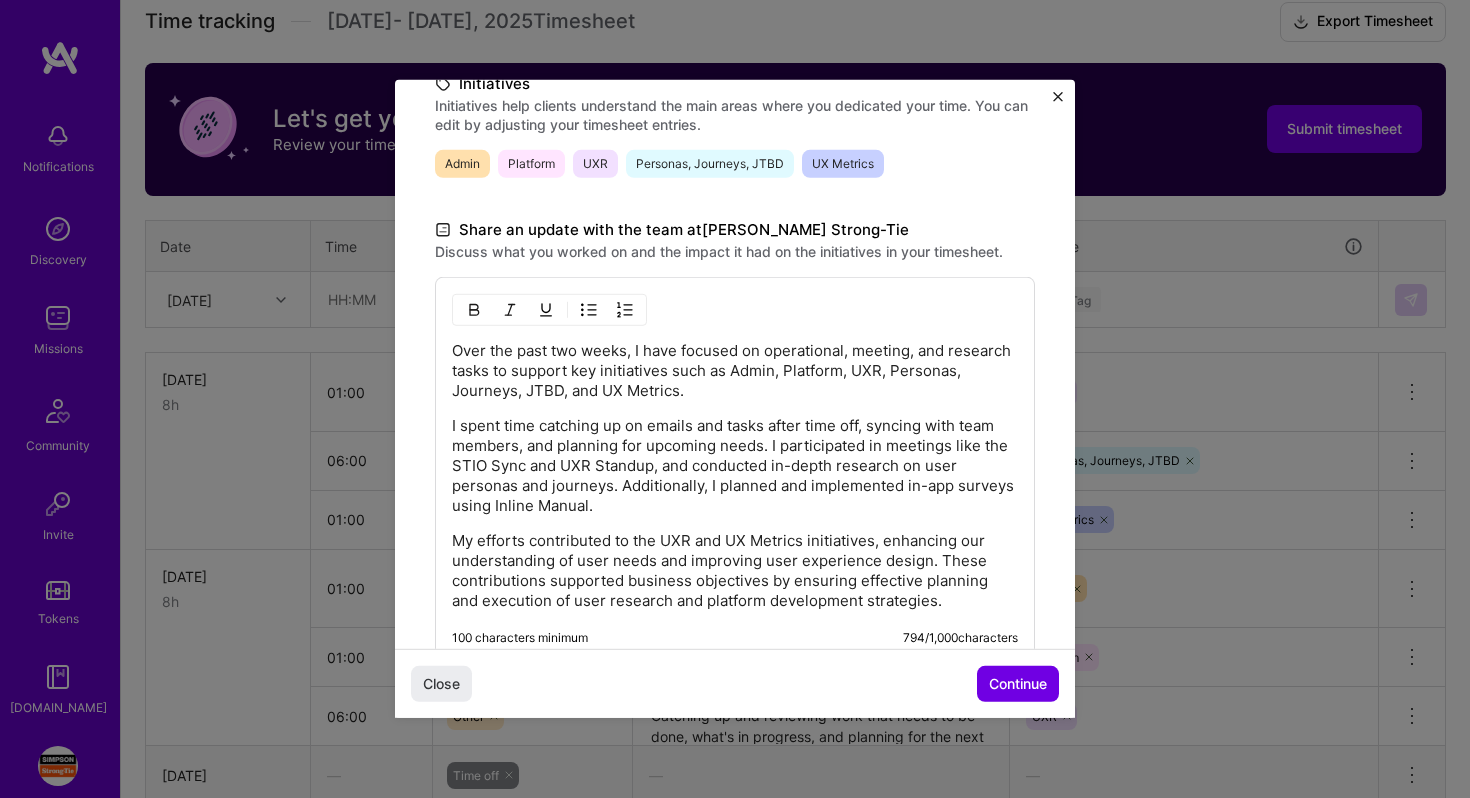 click on "Over the past two weeks, I have focused on operational, meeting, and research tasks to support key initiatives such as Admin, Platform, UXR, Personas, Journeys, JTBD, and UX Metrics." at bounding box center [735, 371] 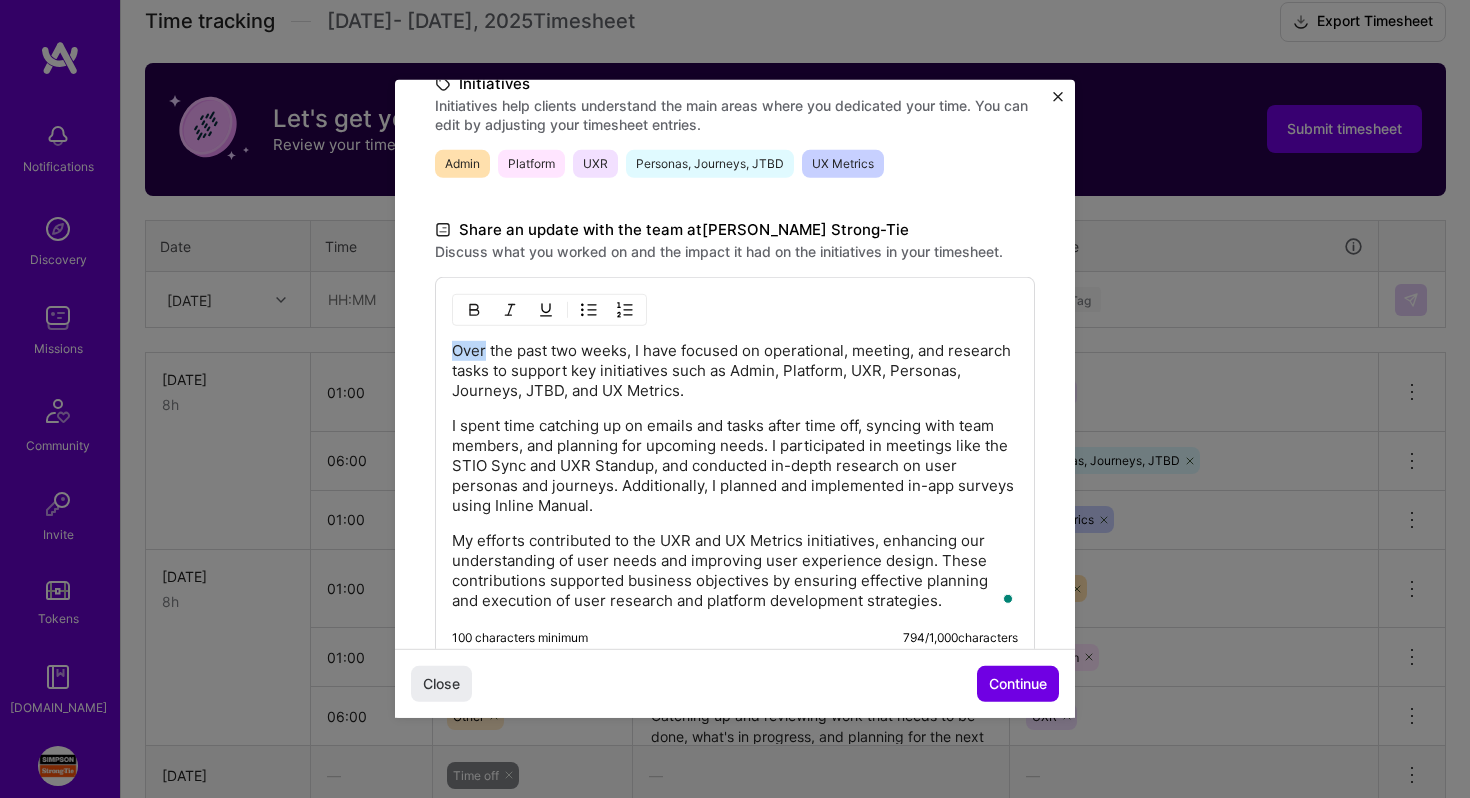 click on "Over the past two weeks, I have focused on operational, meeting, and research tasks to support key initiatives such as Admin, Platform, UXR, Personas, Journeys, JTBD, and UX Metrics." at bounding box center (735, 371) 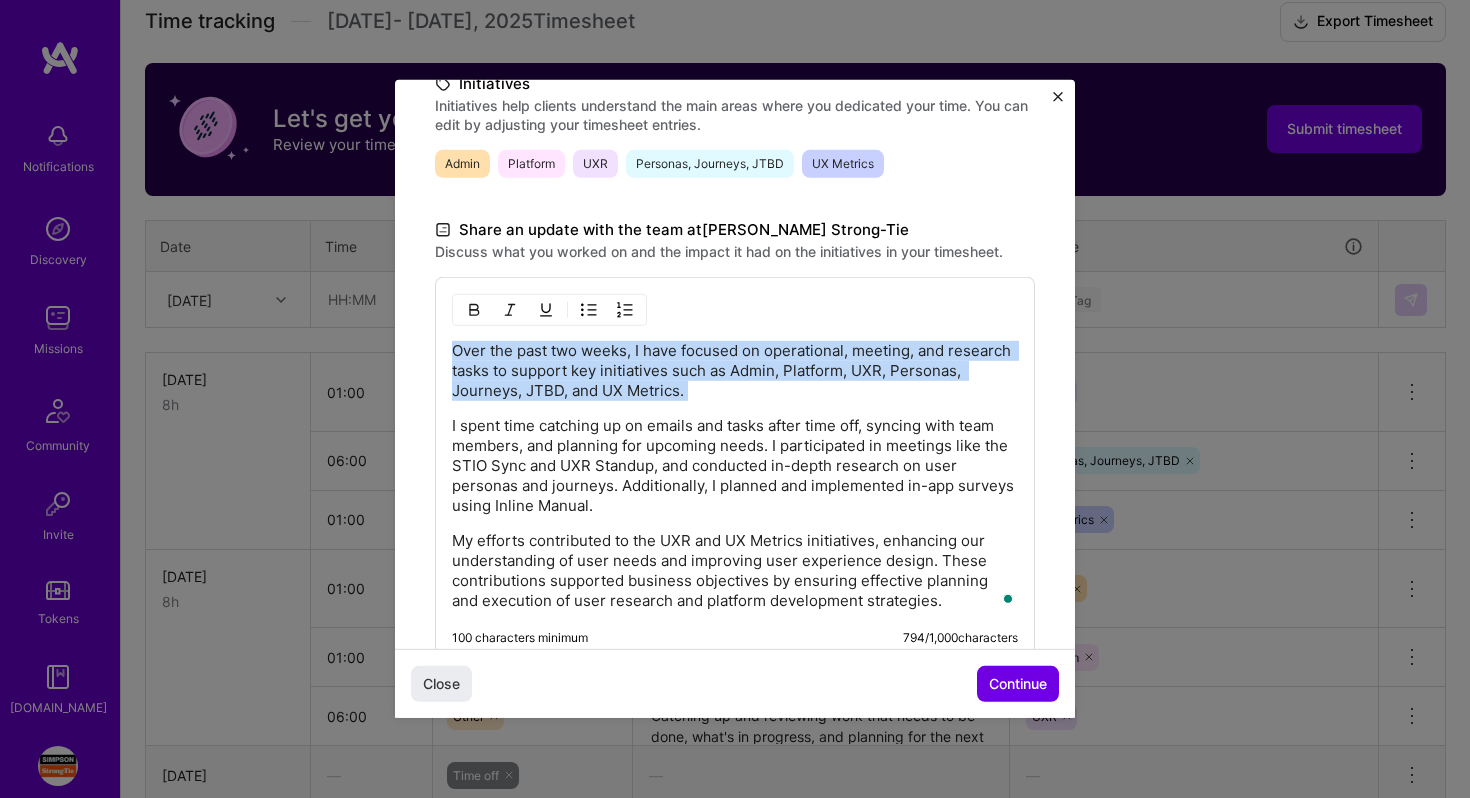 click on "Over the past two weeks, I have focused on operational, meeting, and research tasks to support key initiatives such as Admin, Platform, UXR, Personas, Journeys, JTBD, and UX Metrics." at bounding box center [735, 371] 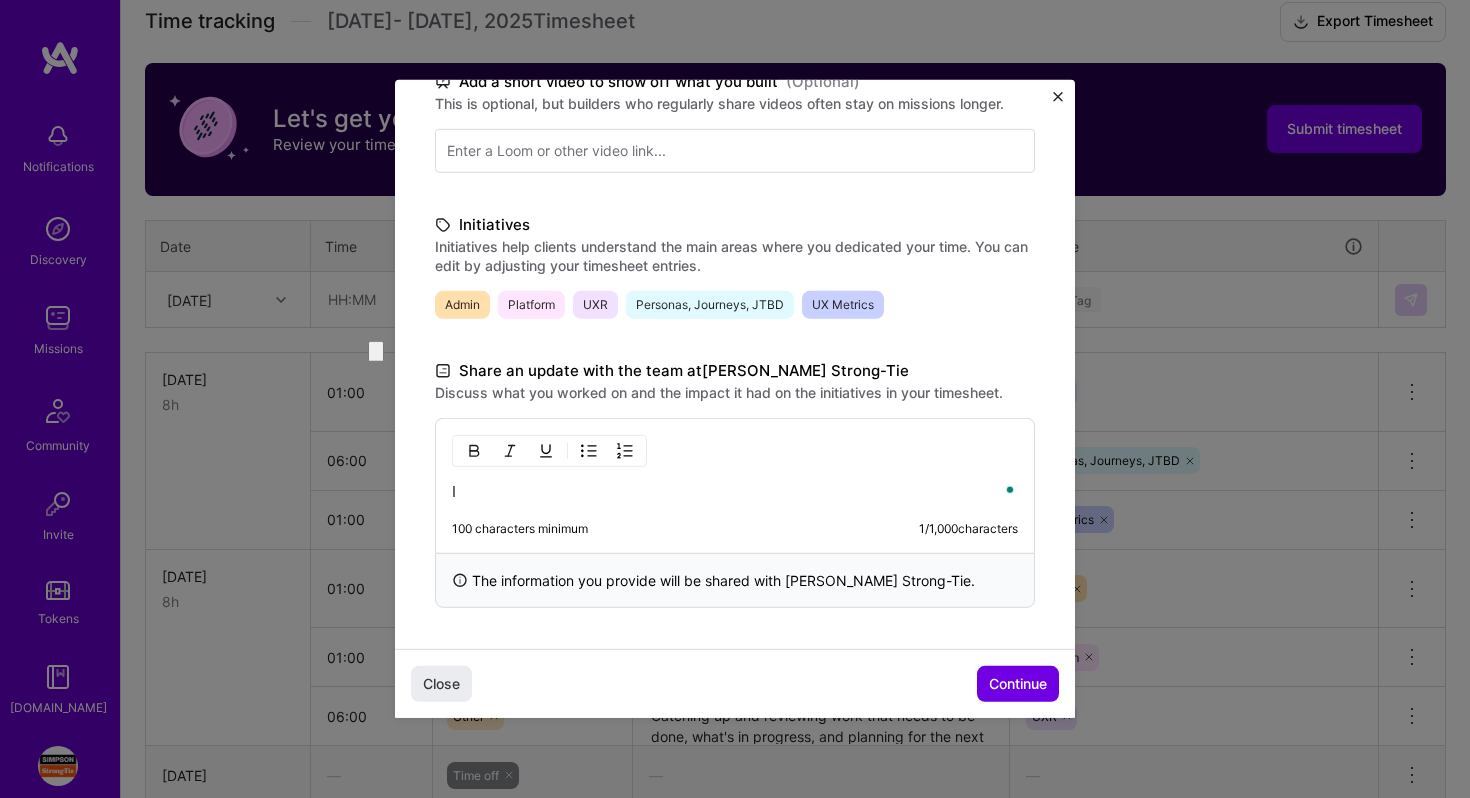 type 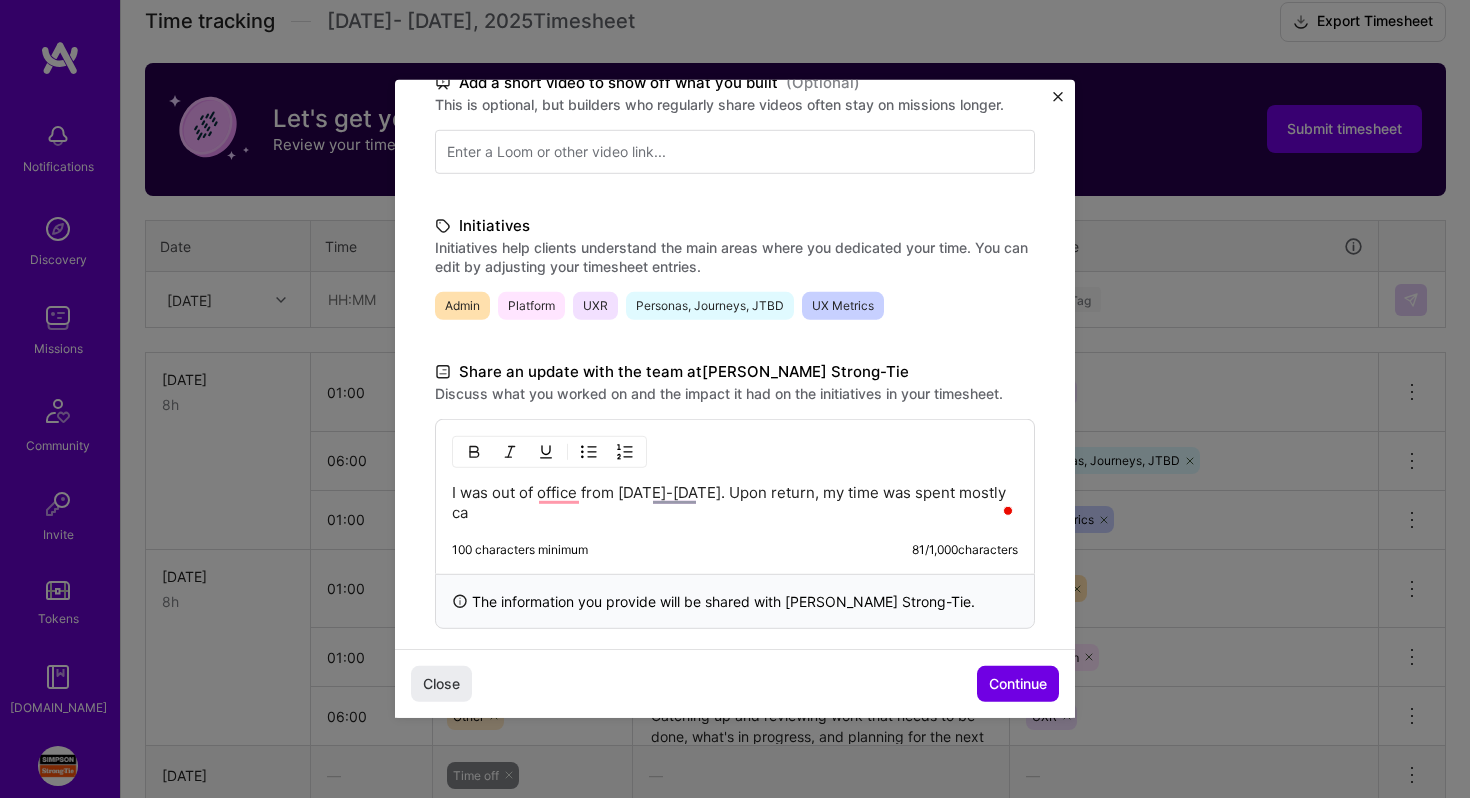 scroll, scrollTop: 363, scrollLeft: 0, axis: vertical 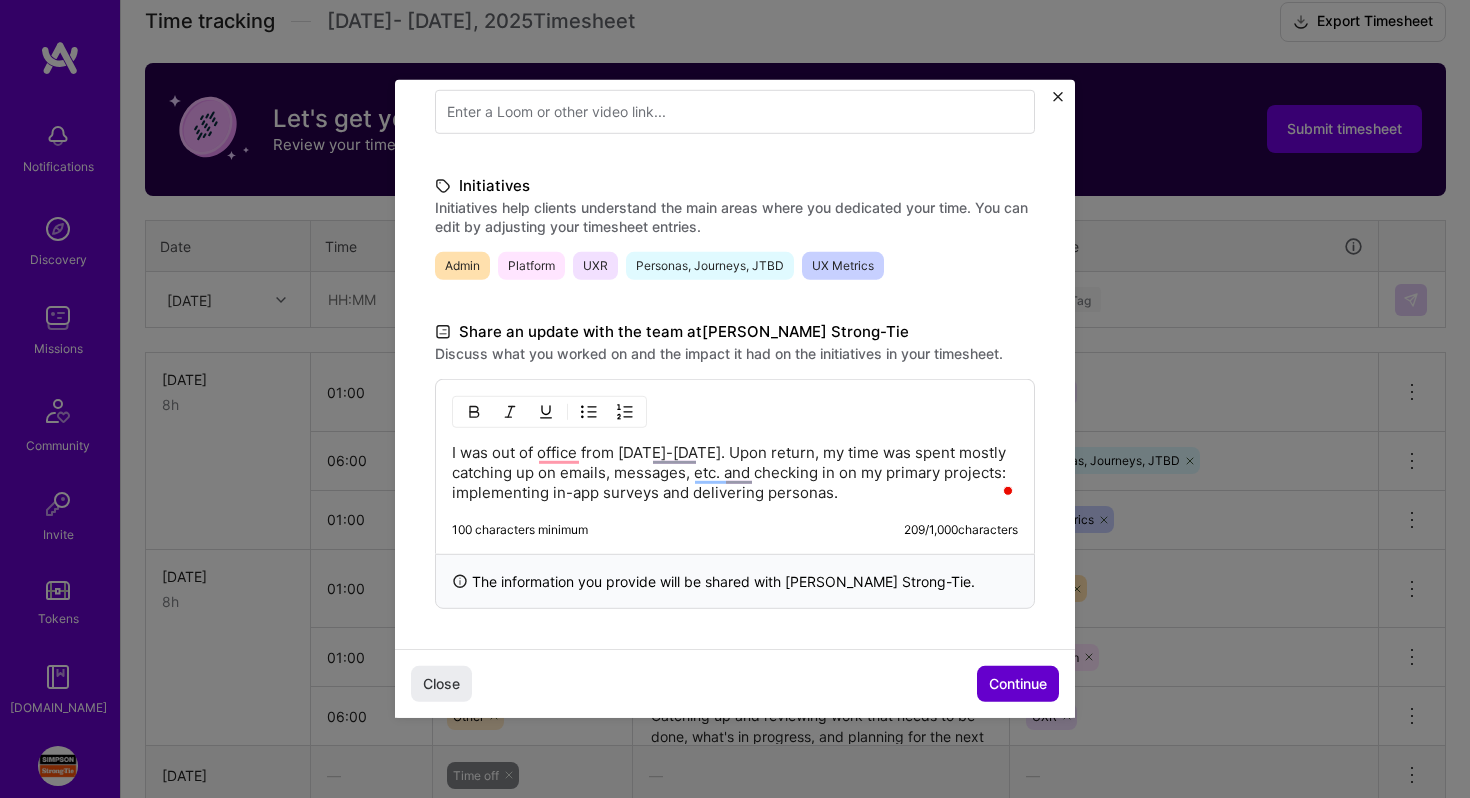 click on "Continue" at bounding box center (1018, 684) 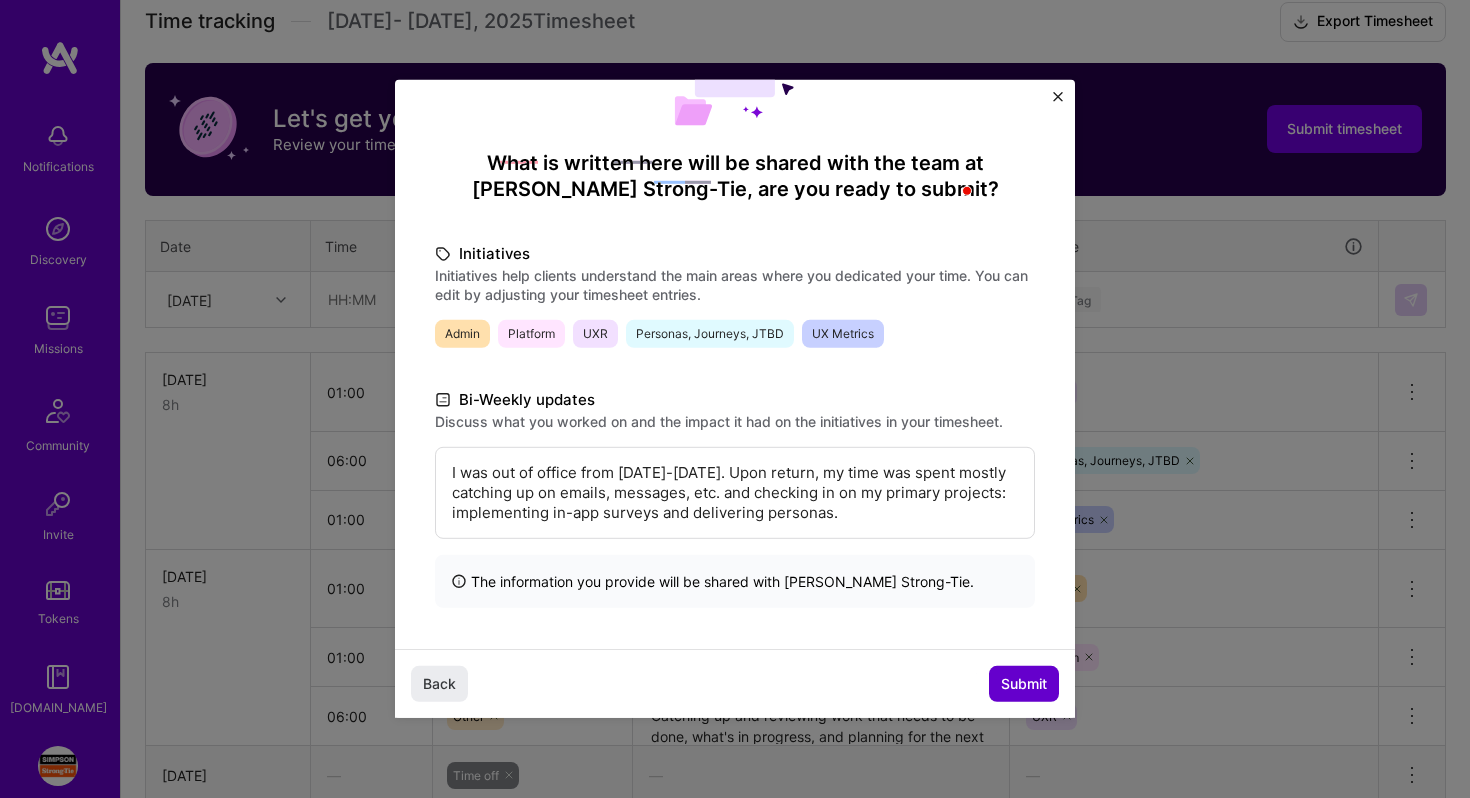 scroll, scrollTop: 114, scrollLeft: 0, axis: vertical 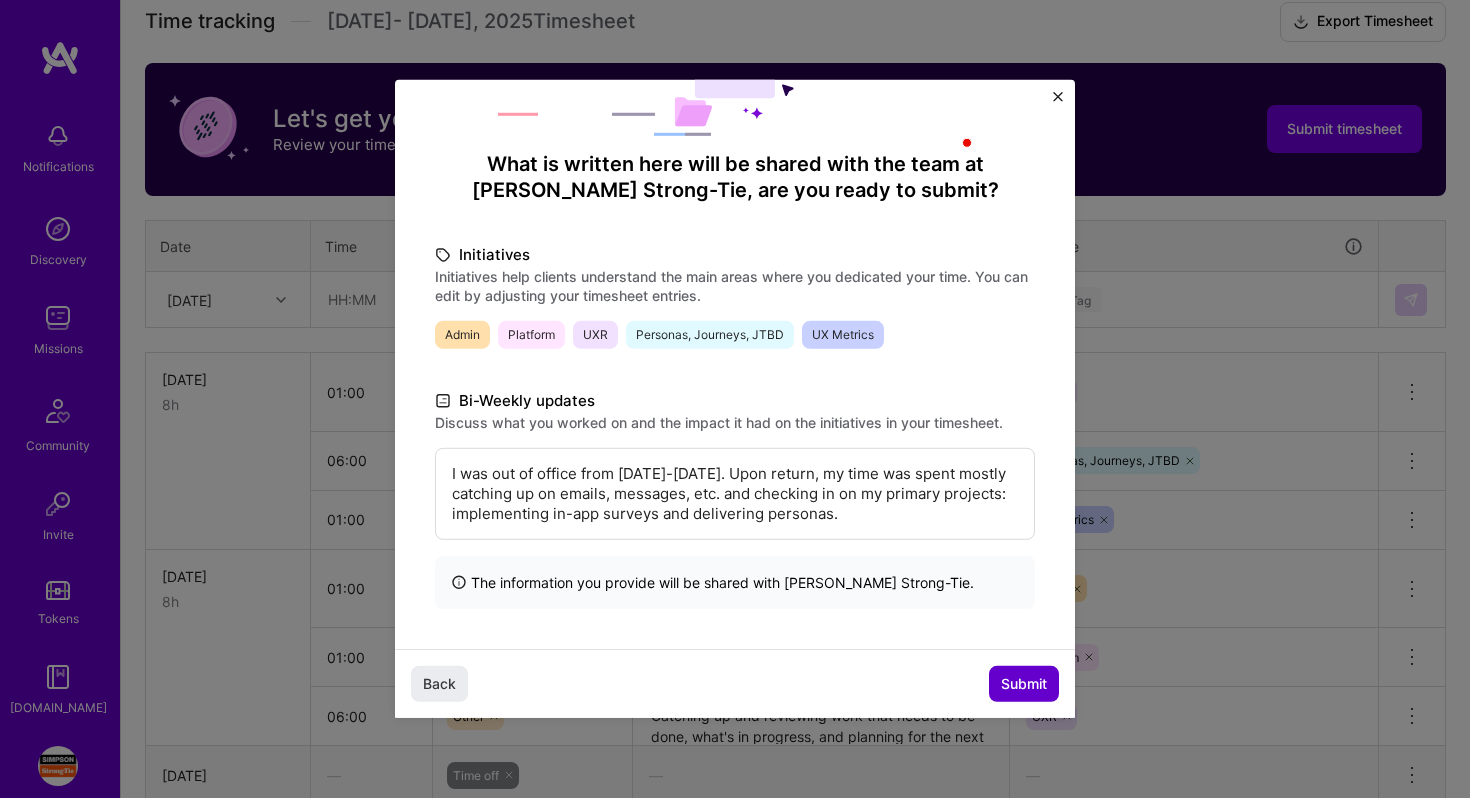 click on "Submit" at bounding box center (1024, 684) 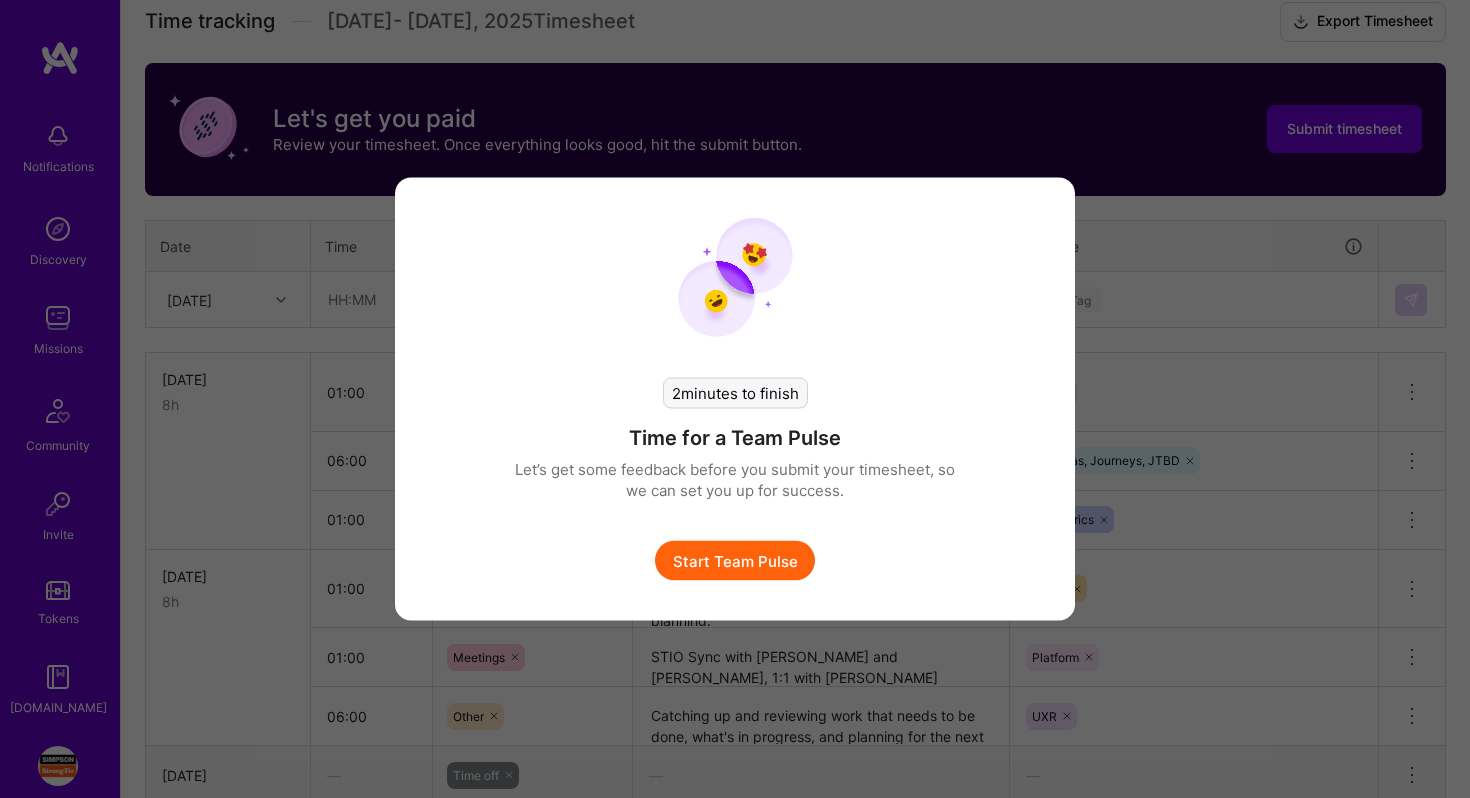 click on "Start Team Pulse" at bounding box center (735, 561) 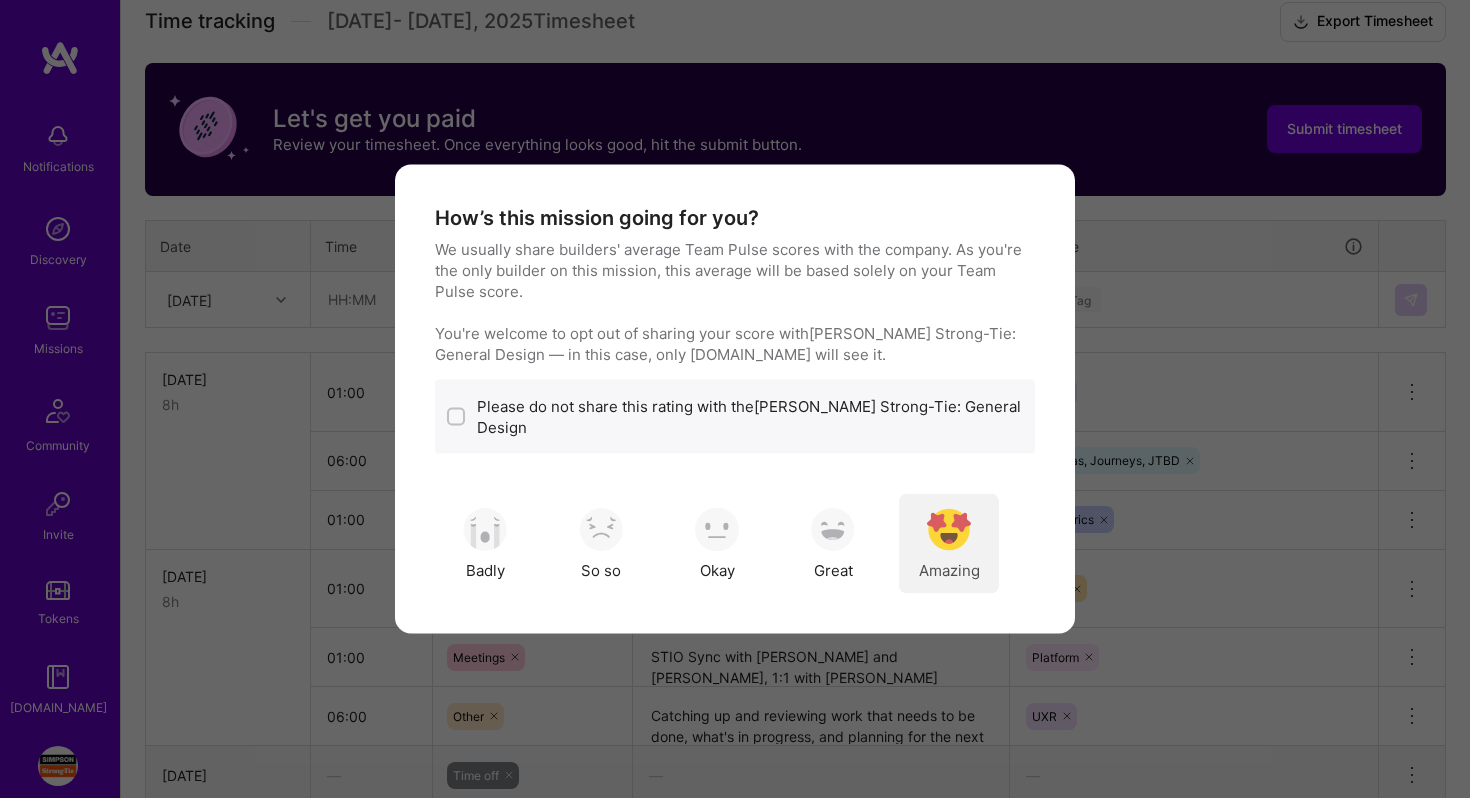 click at bounding box center [949, 529] 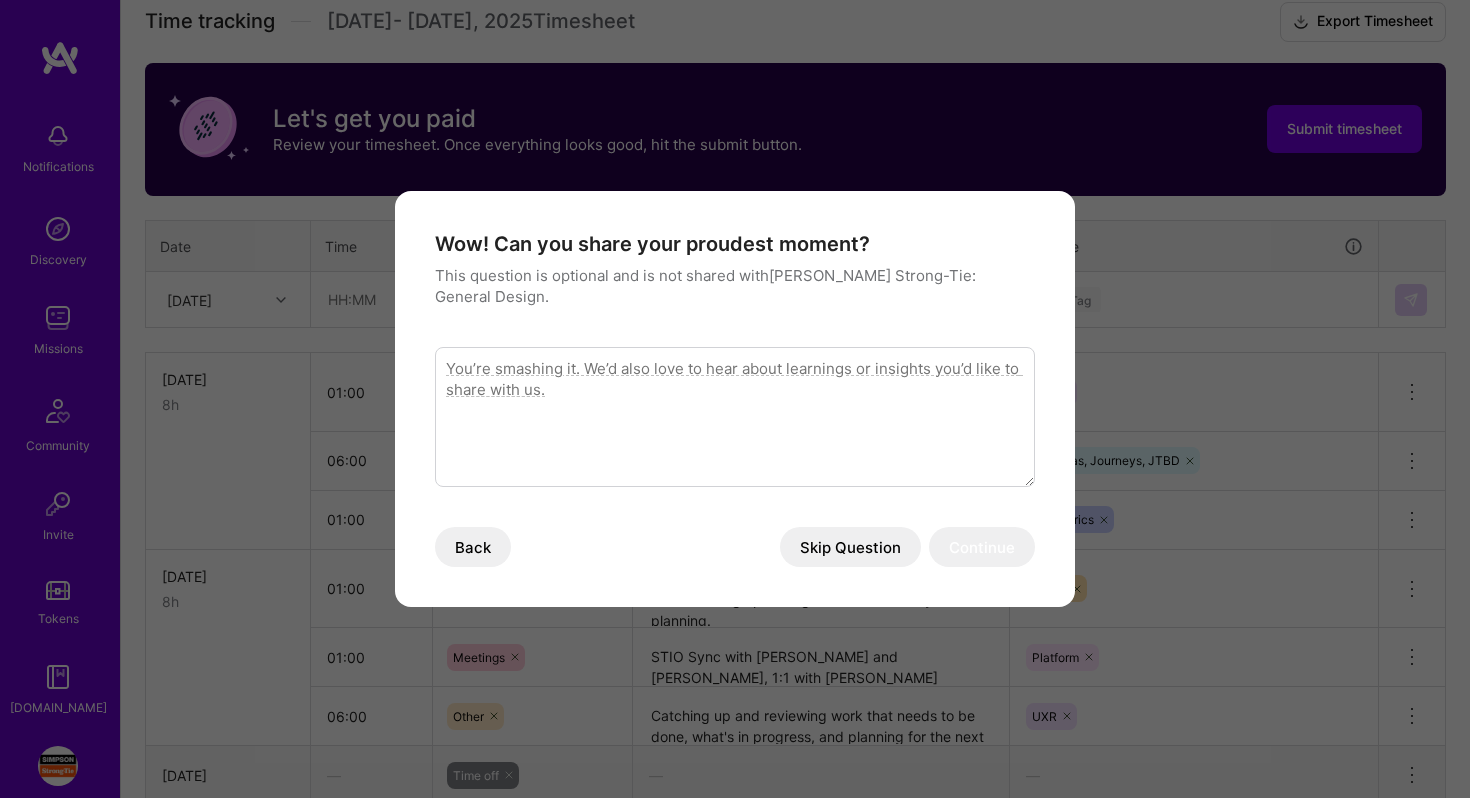 click on "Skip Question" at bounding box center (850, 547) 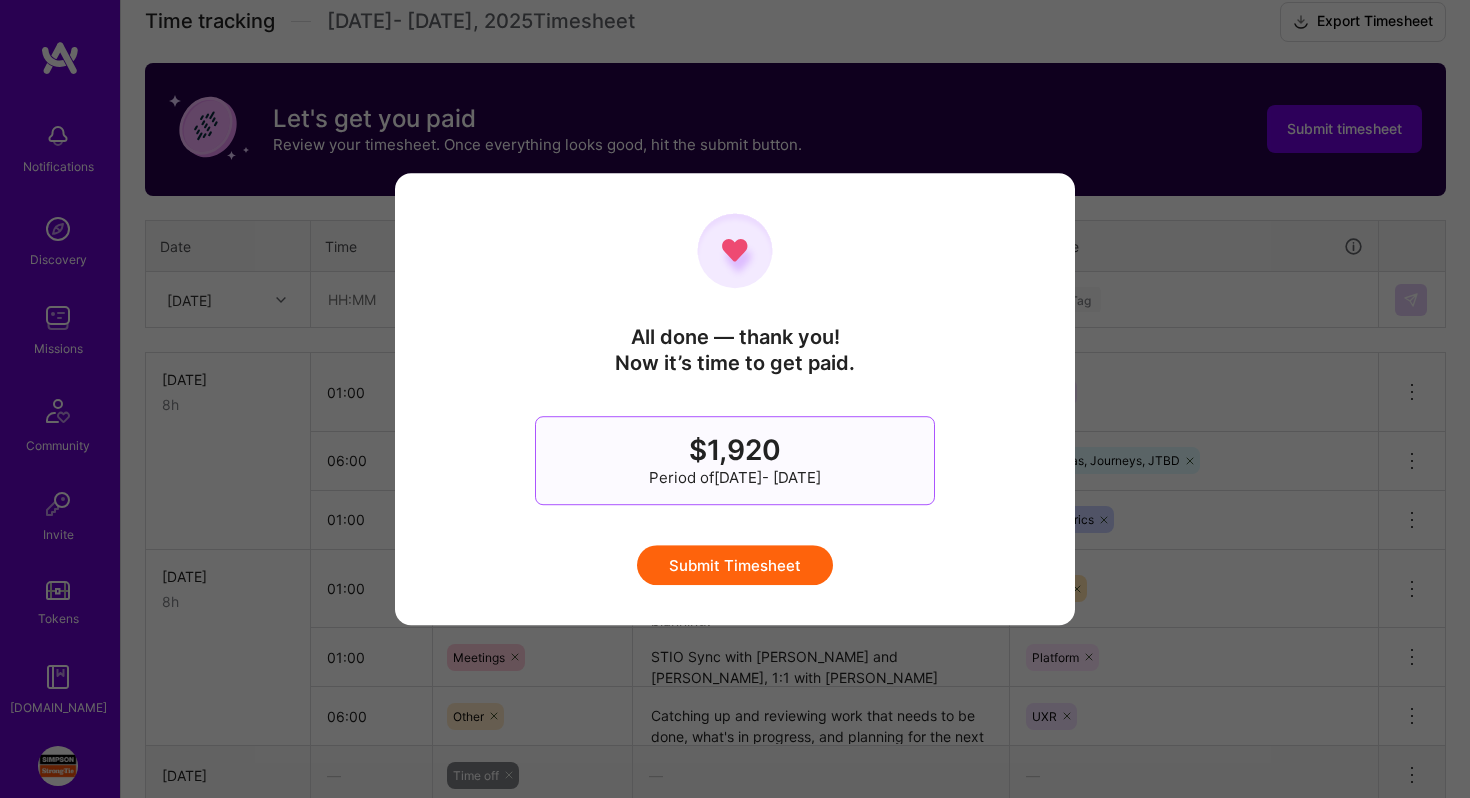click on "Submit Timesheet" at bounding box center [735, 565] 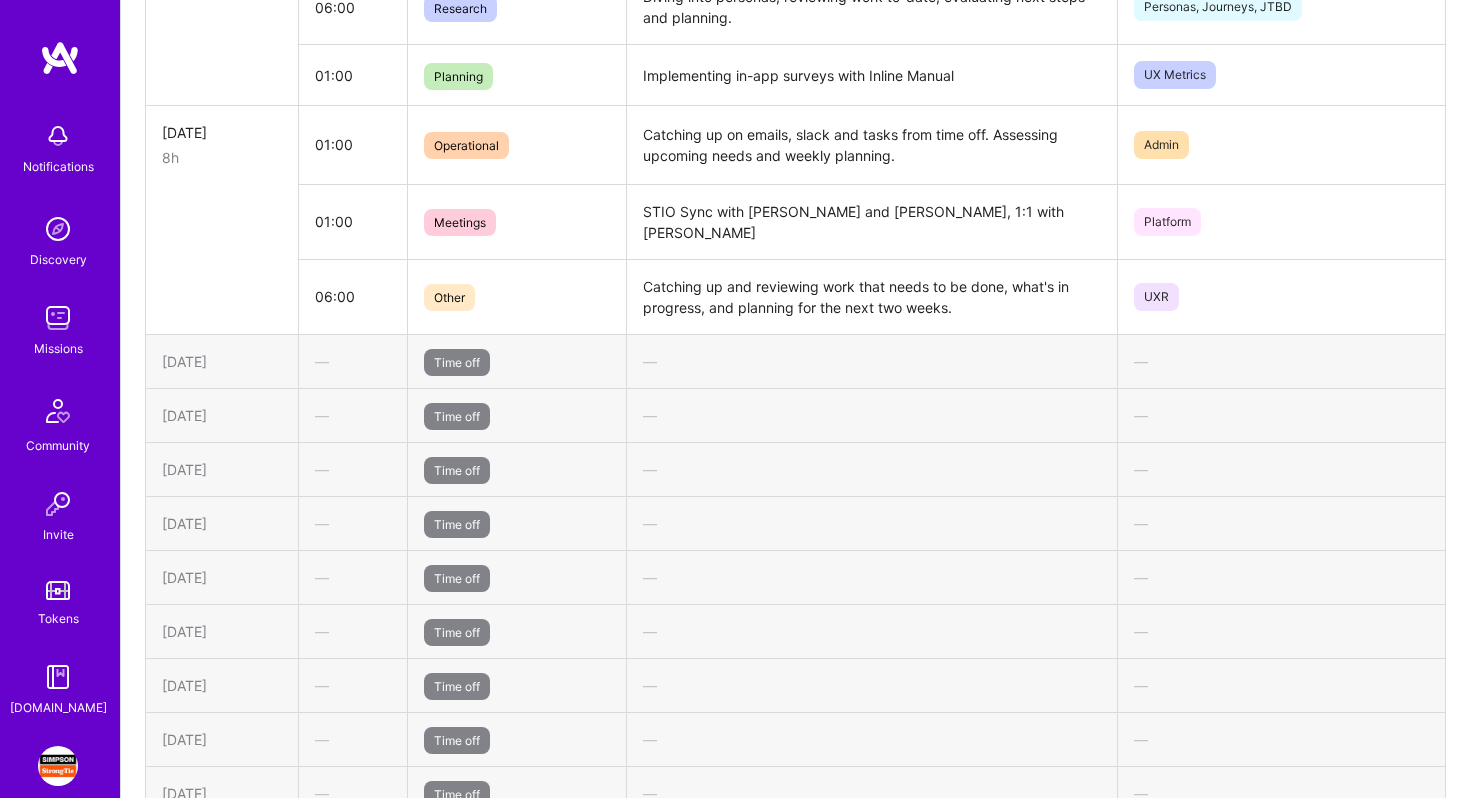 scroll, scrollTop: 1040, scrollLeft: 0, axis: vertical 